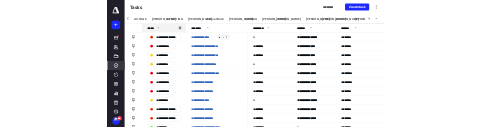 scroll, scrollTop: 0, scrollLeft: 0, axis: both 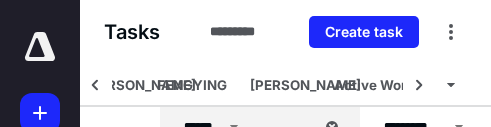 click on "Tasks ********* Create task" at bounding box center (285, 32) 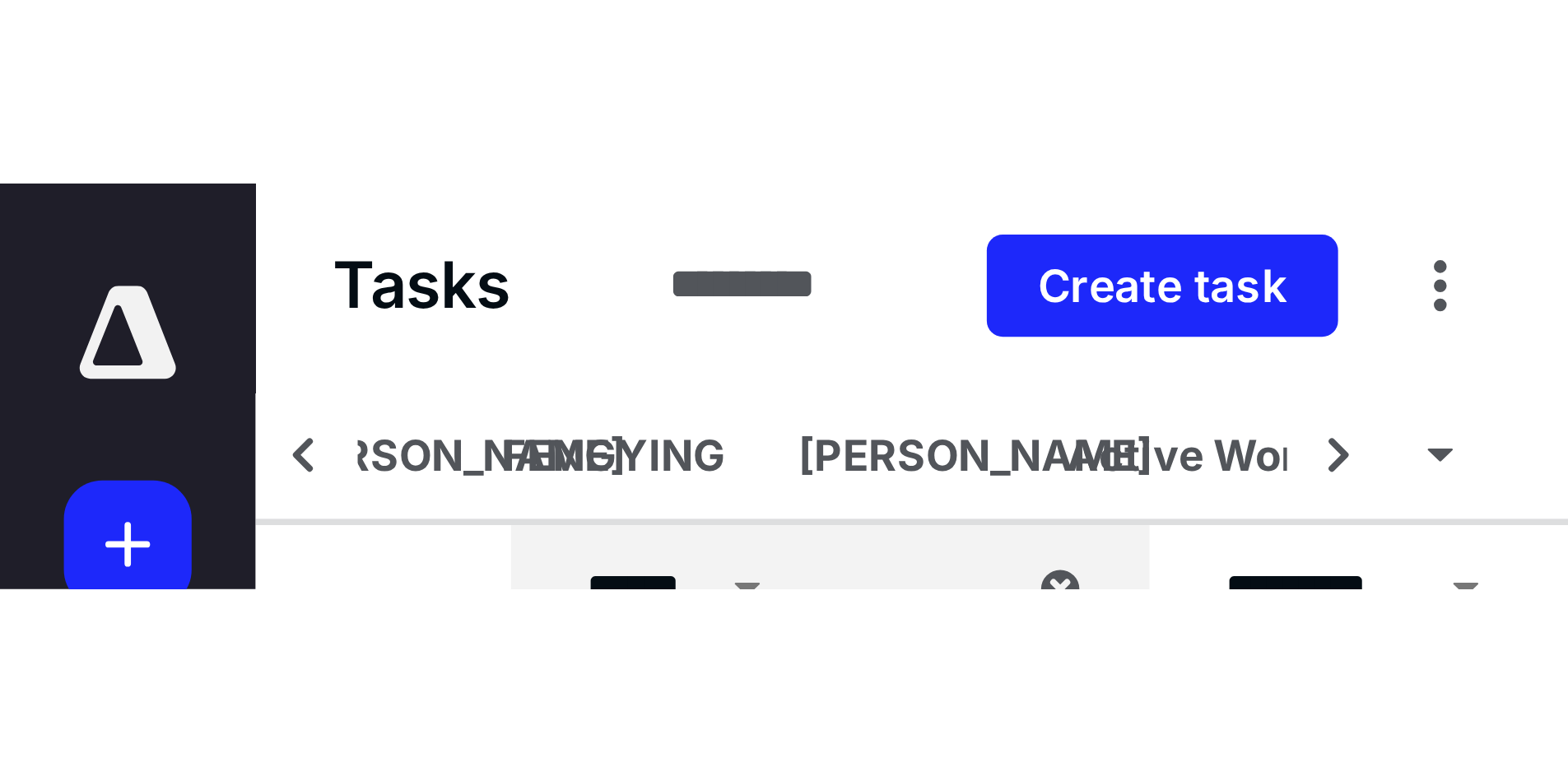 scroll, scrollTop: 0, scrollLeft: 0, axis: both 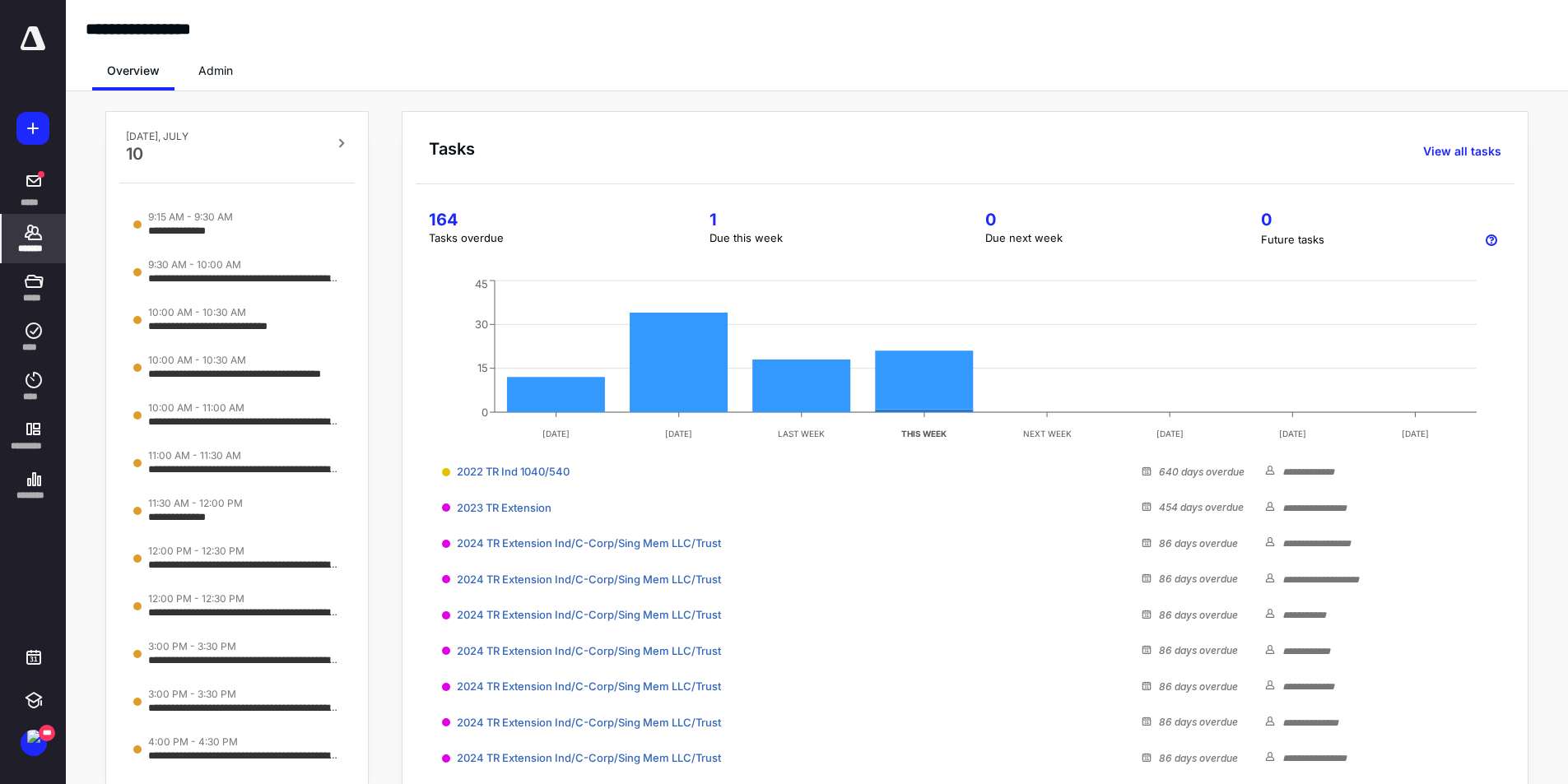 click on "*******" at bounding box center [34, 239] 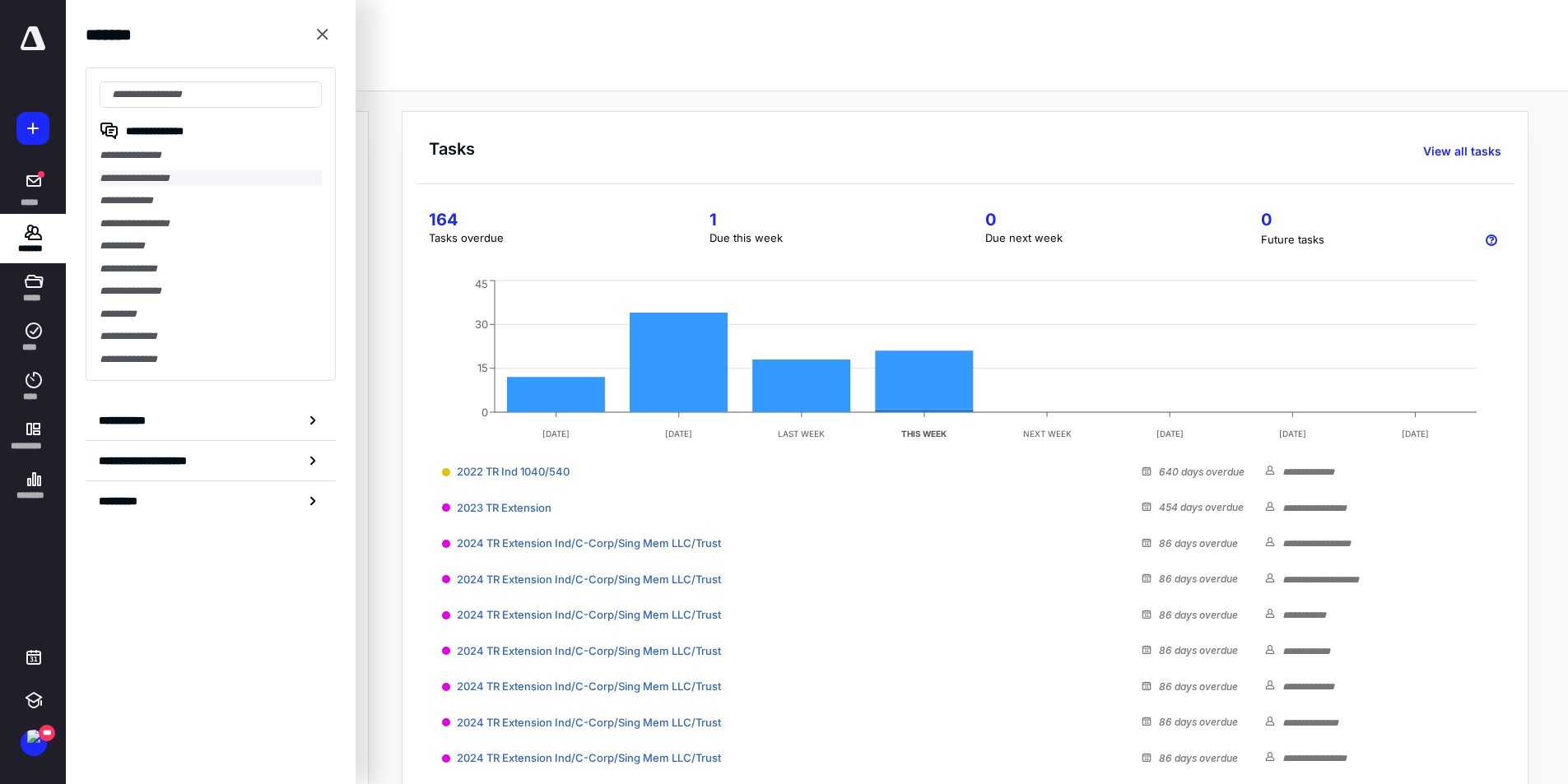 click on "**********" at bounding box center [211, 179] 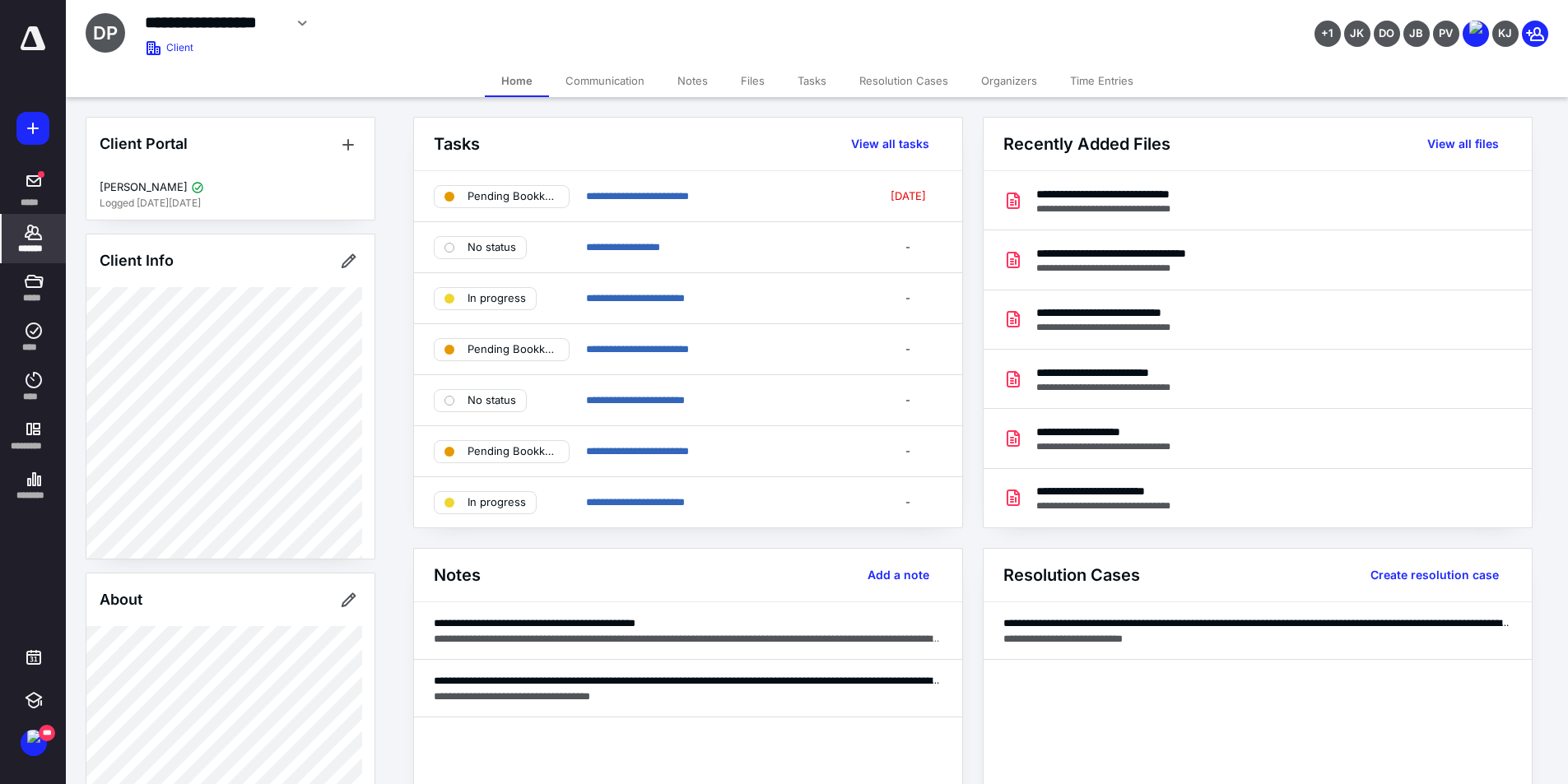 click on "Organizers" at bounding box center [1009, 81] 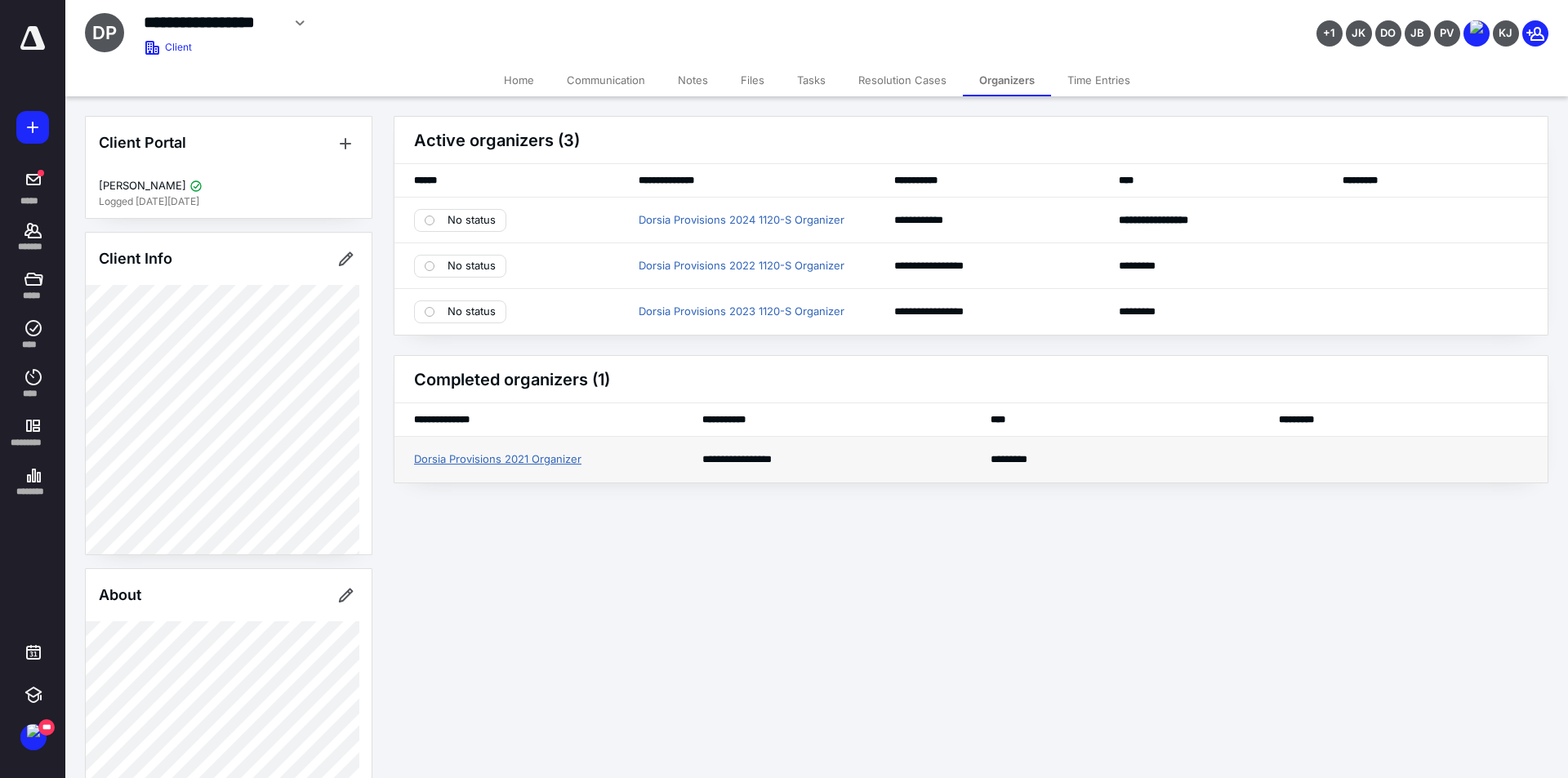 click on "Dorsia Provisions 2021 Organizer" at bounding box center (497, 460) 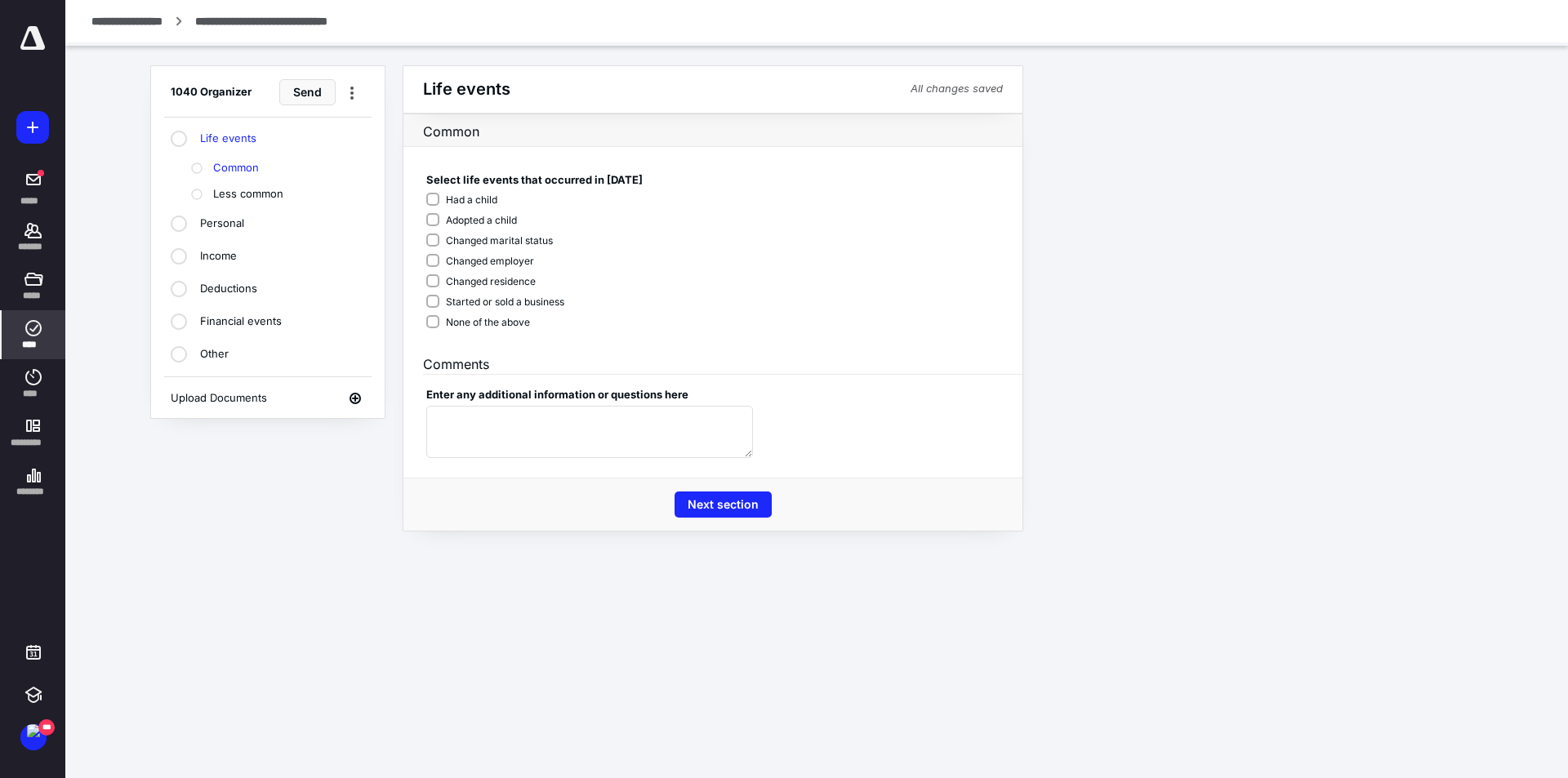 click on "**********" at bounding box center [287, 21] 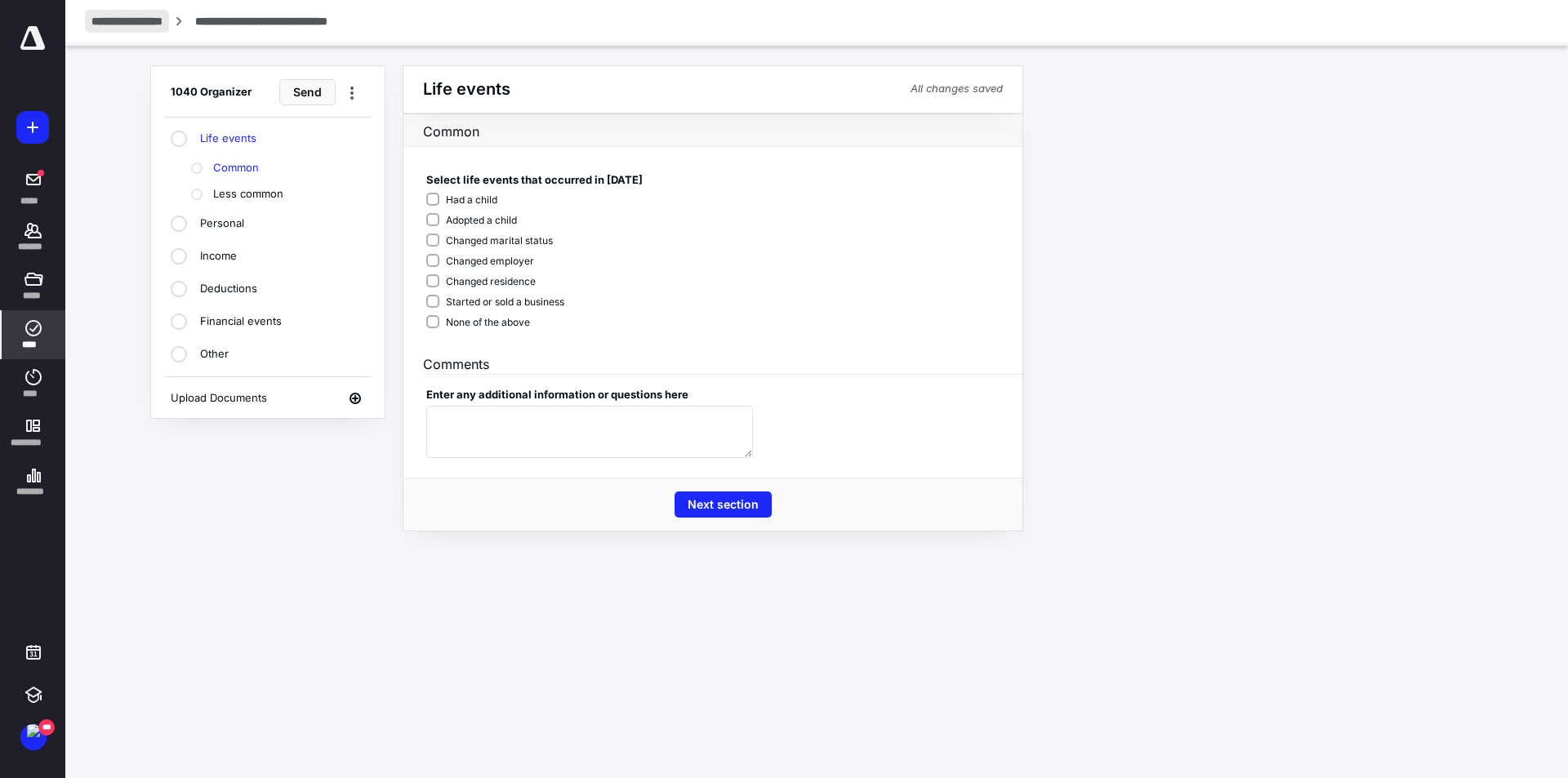 click on "**********" at bounding box center [127, 21] 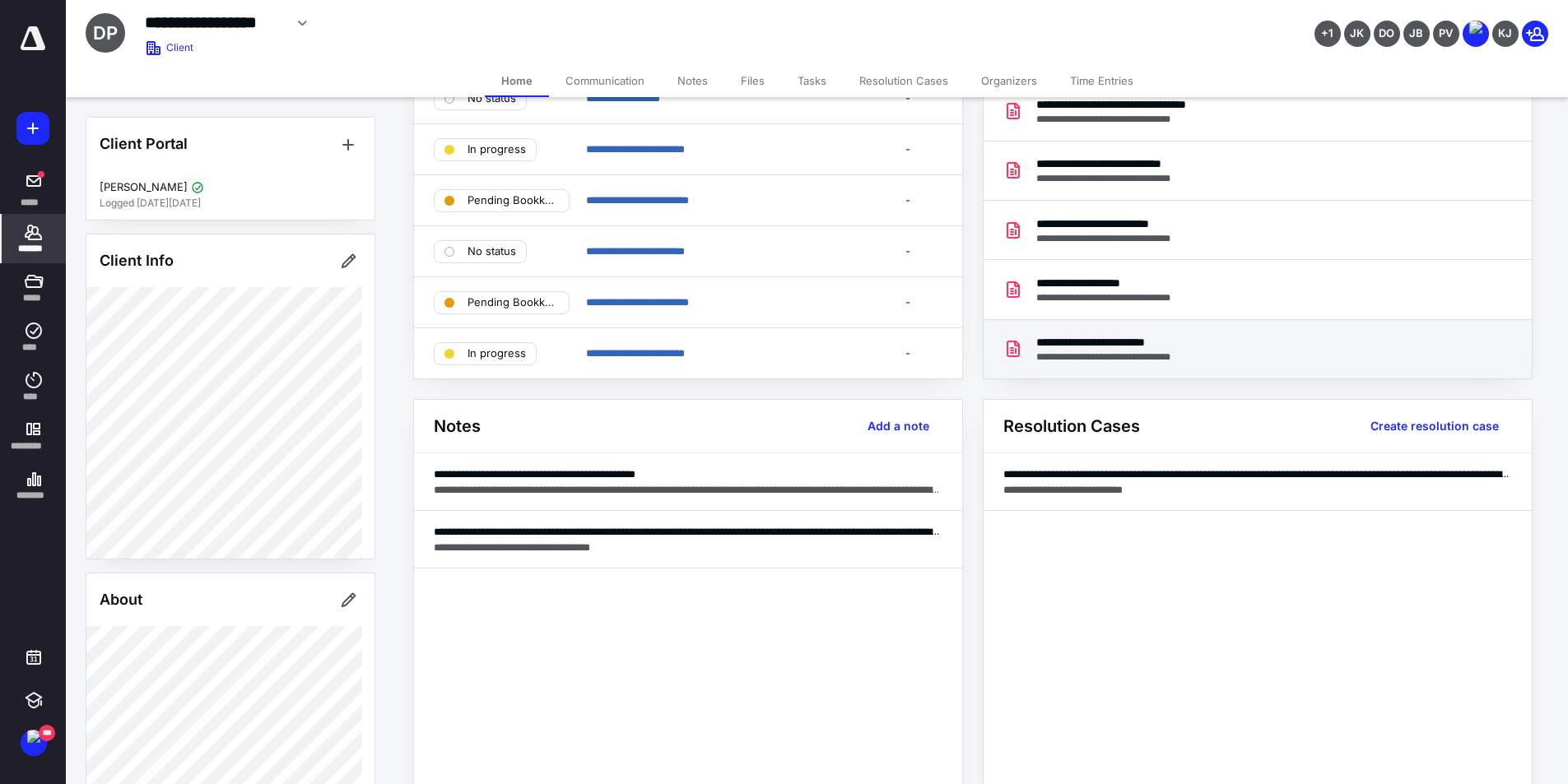scroll, scrollTop: 165, scrollLeft: 0, axis: vertical 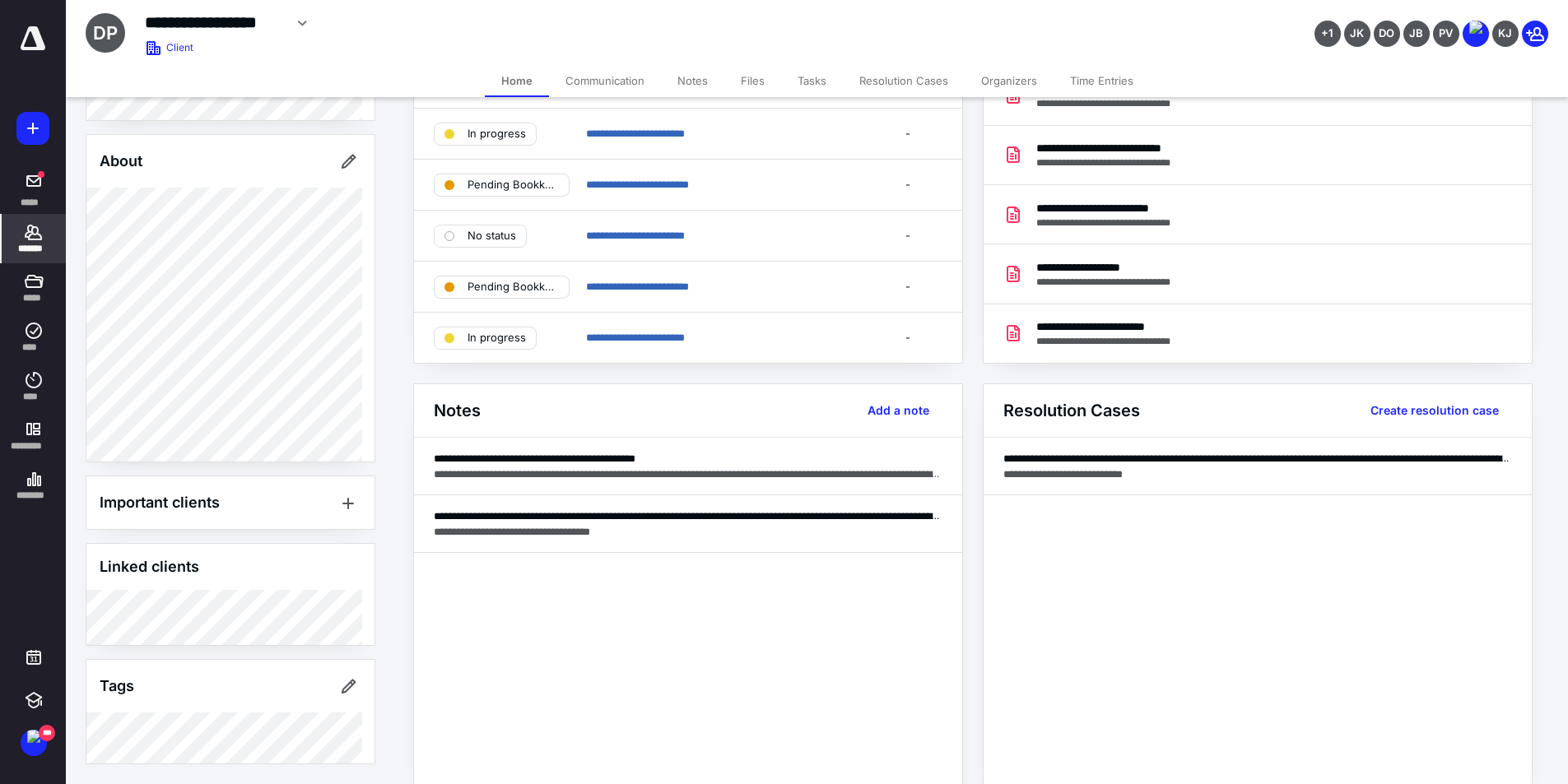 click on "Files" at bounding box center (752, 81) 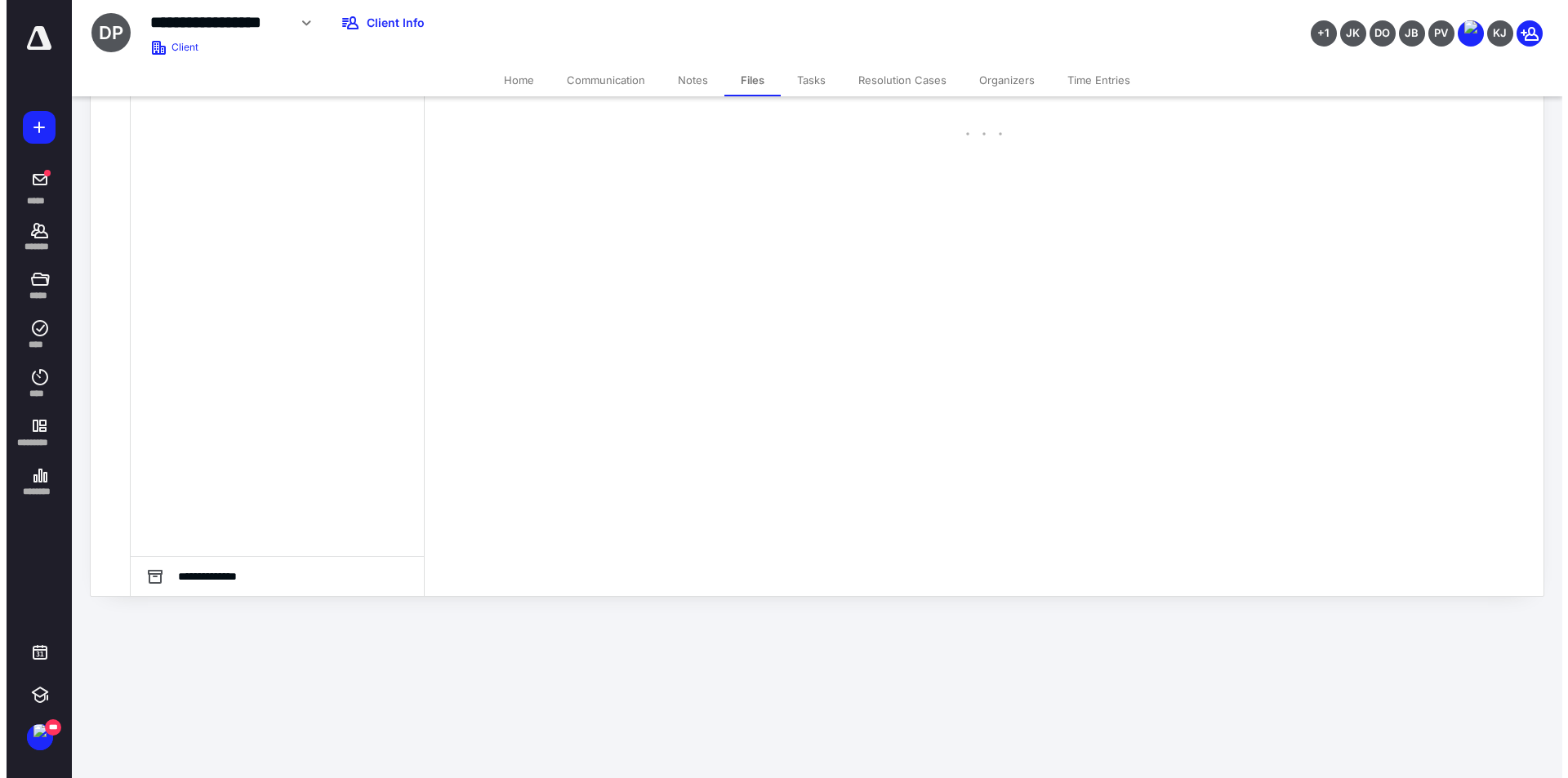 scroll, scrollTop: 0, scrollLeft: 0, axis: both 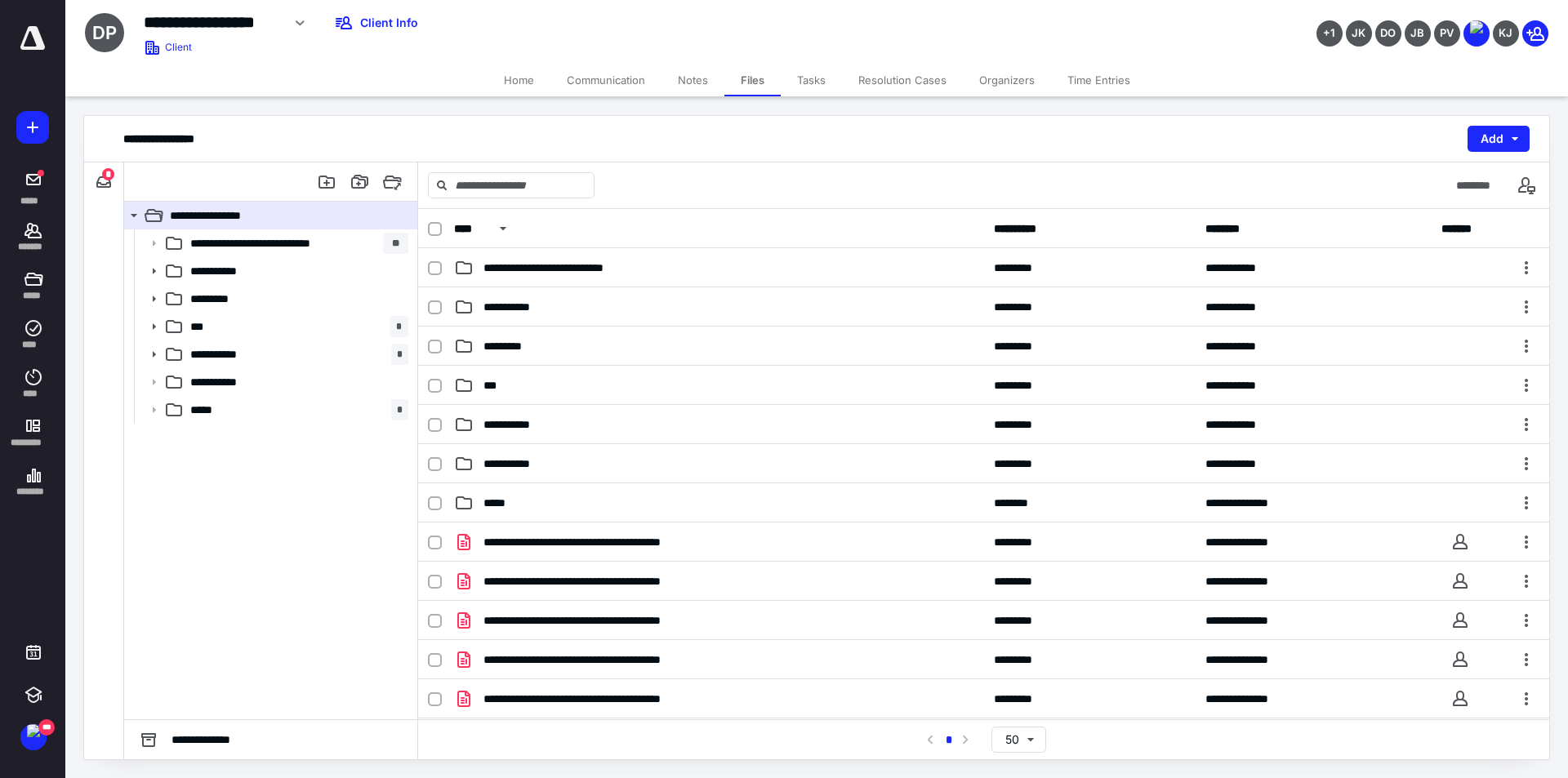 click on "Communication" at bounding box center (606, 80) 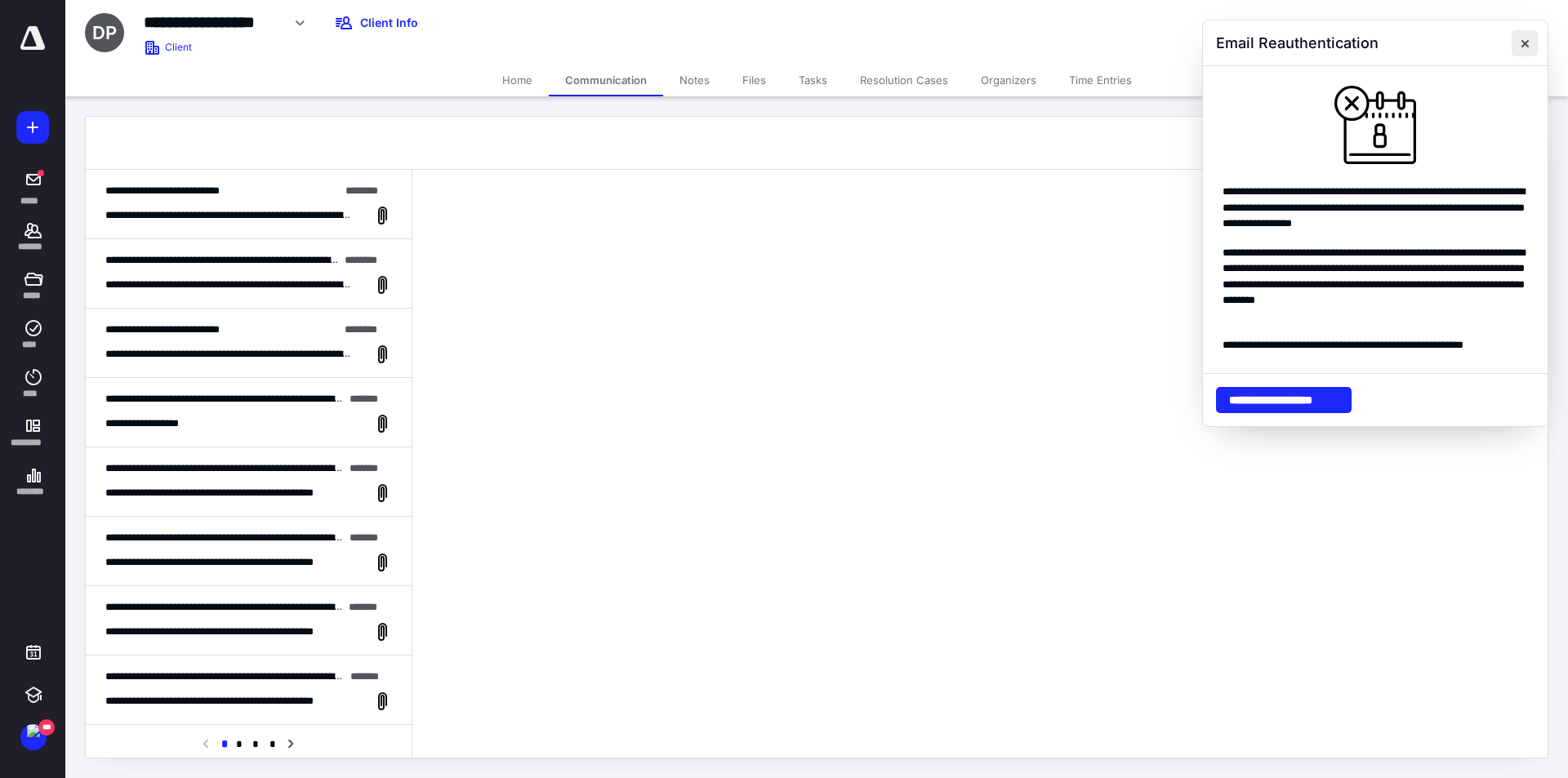 click at bounding box center (1525, 43) 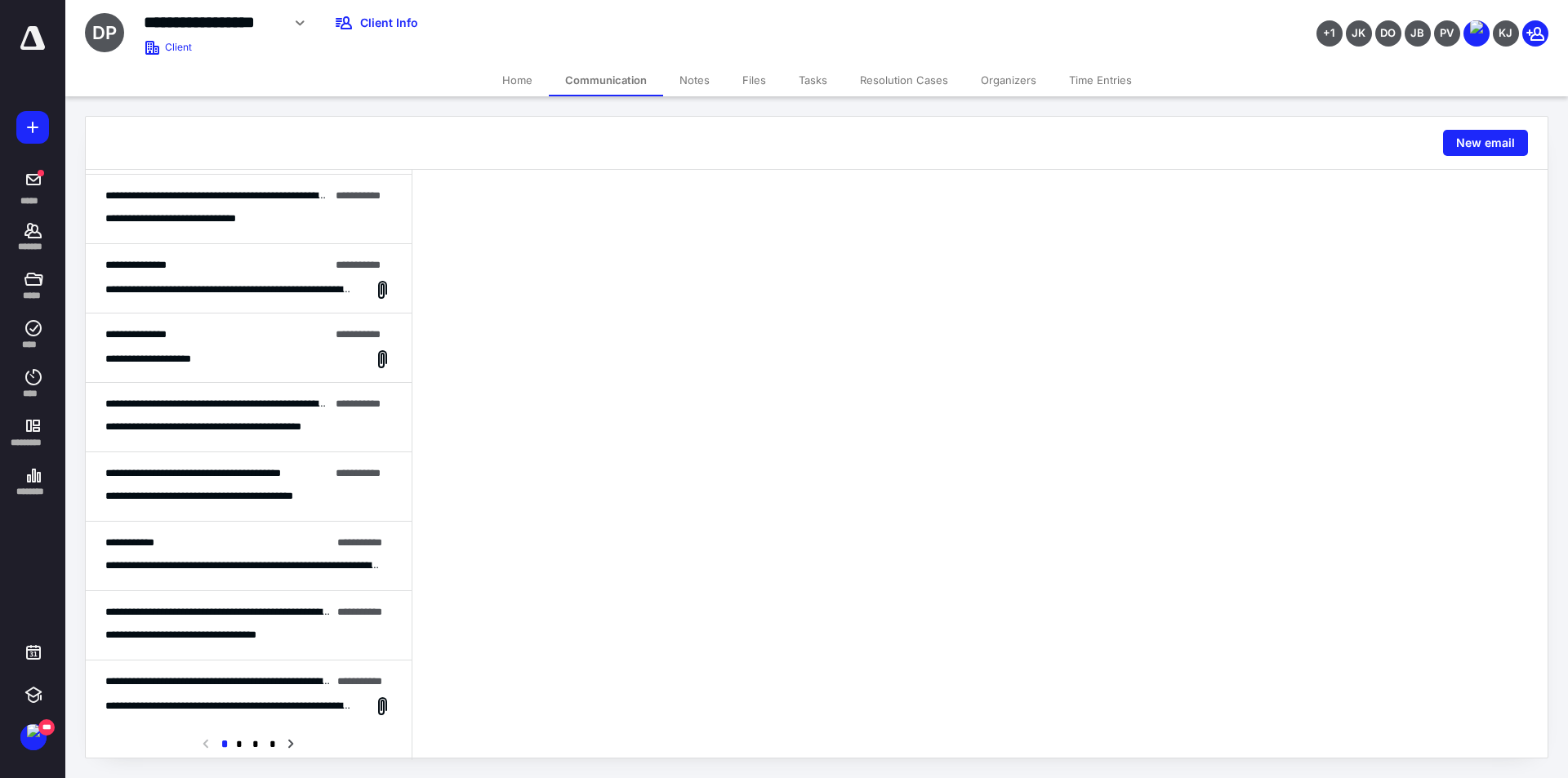 scroll, scrollTop: 830, scrollLeft: 0, axis: vertical 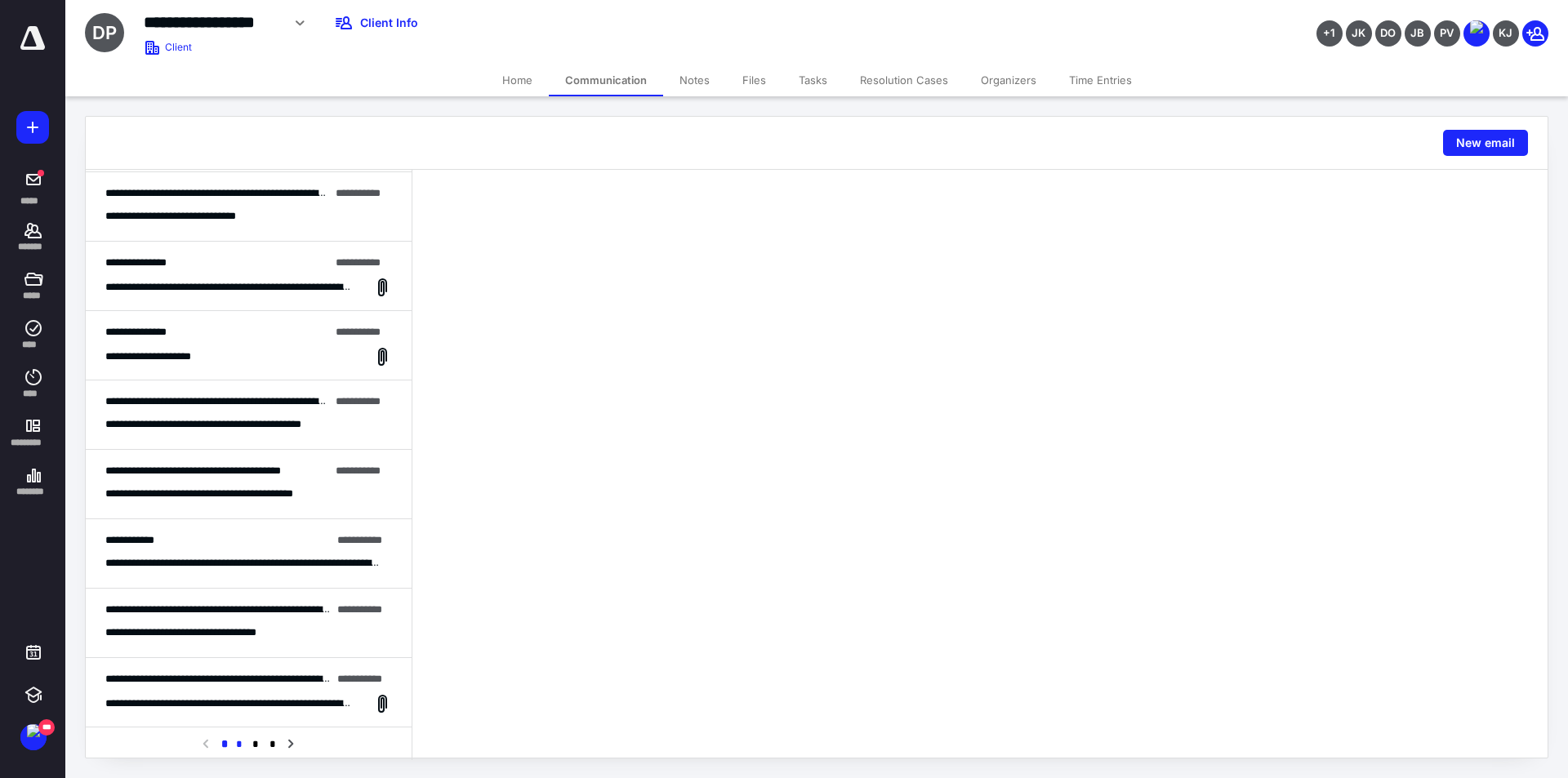 click on "*" at bounding box center (239, 745) 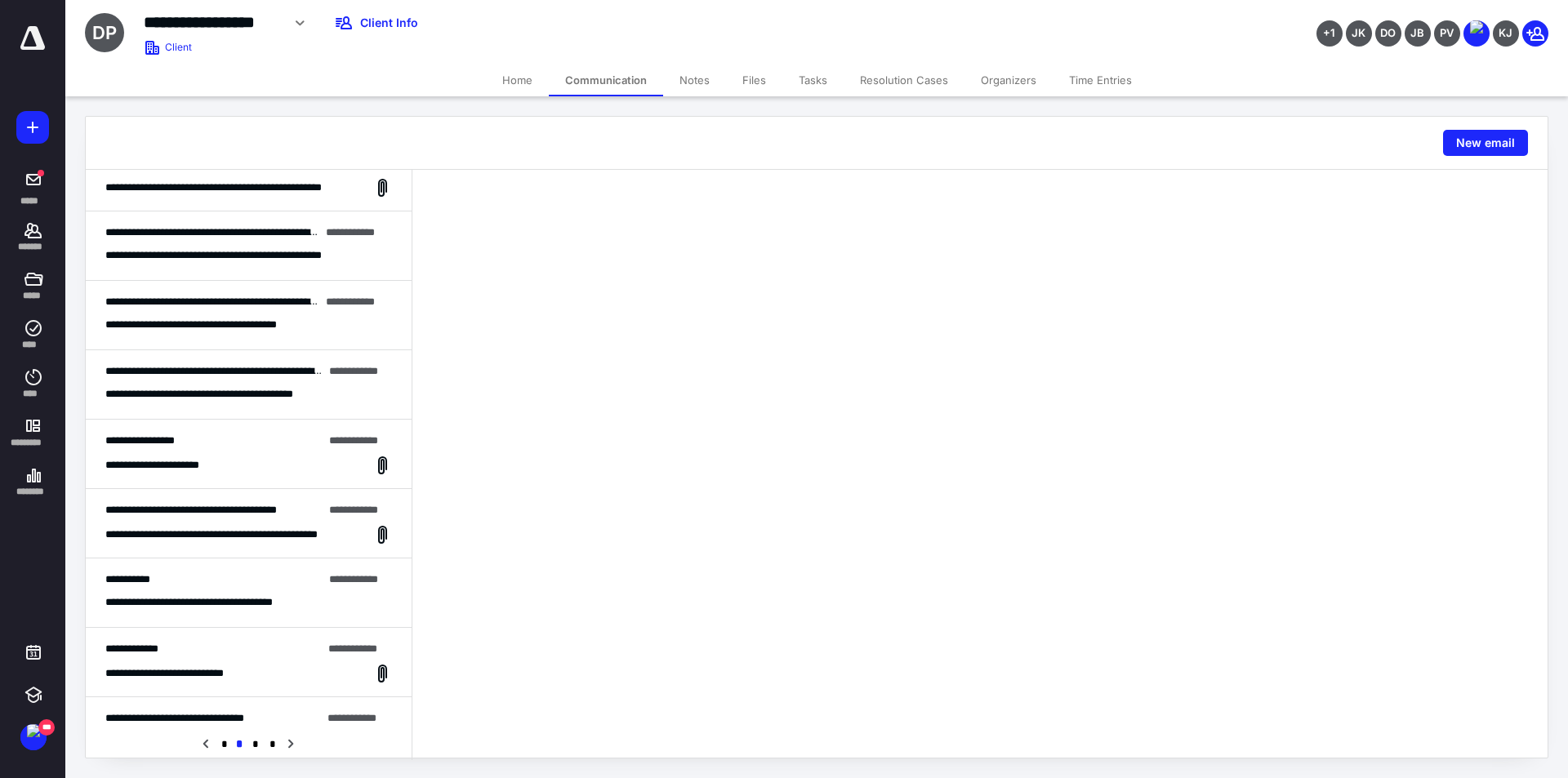 scroll, scrollTop: 653, scrollLeft: 0, axis: vertical 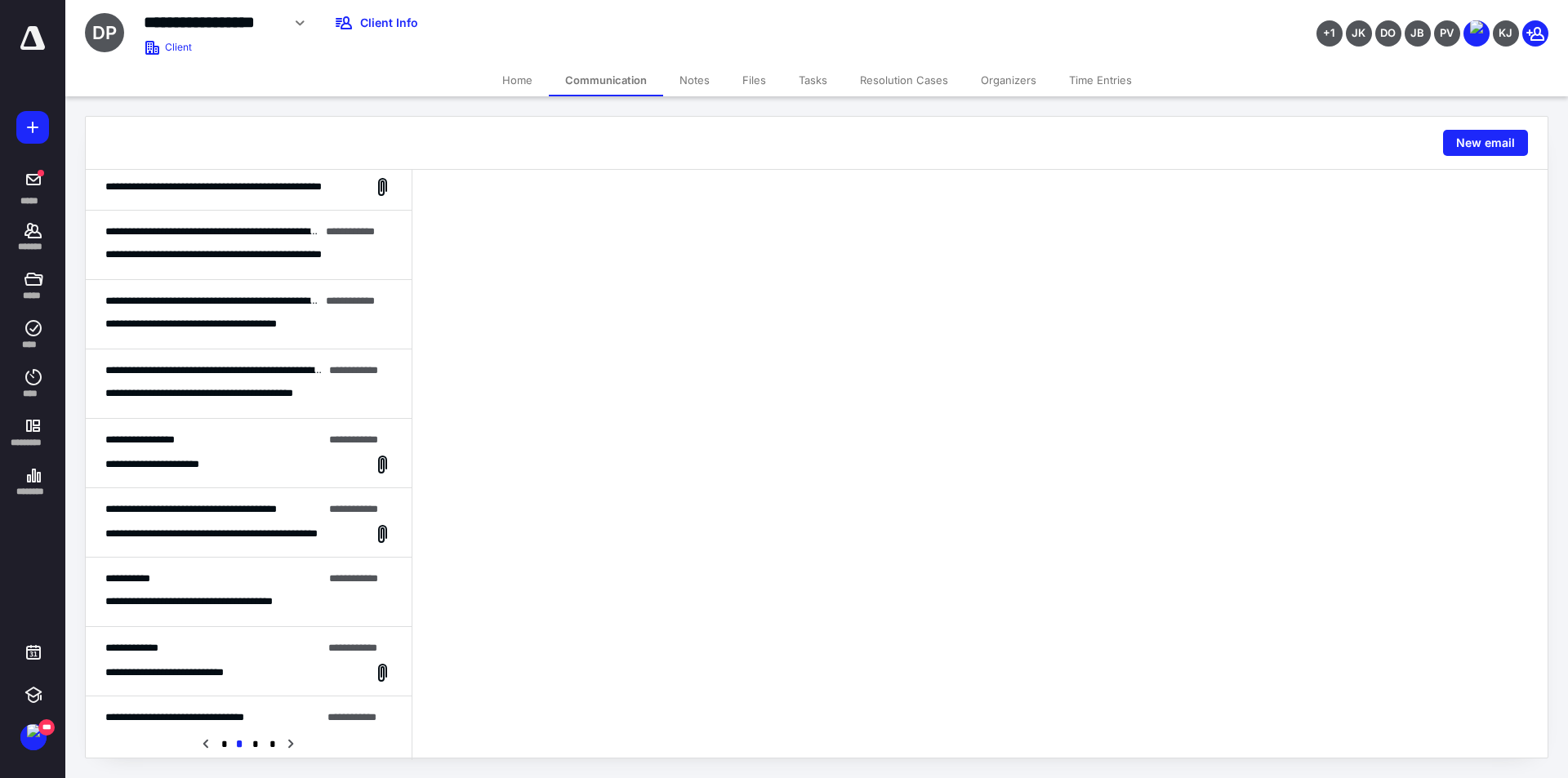 click on "**********" at bounding box center (248, 465) 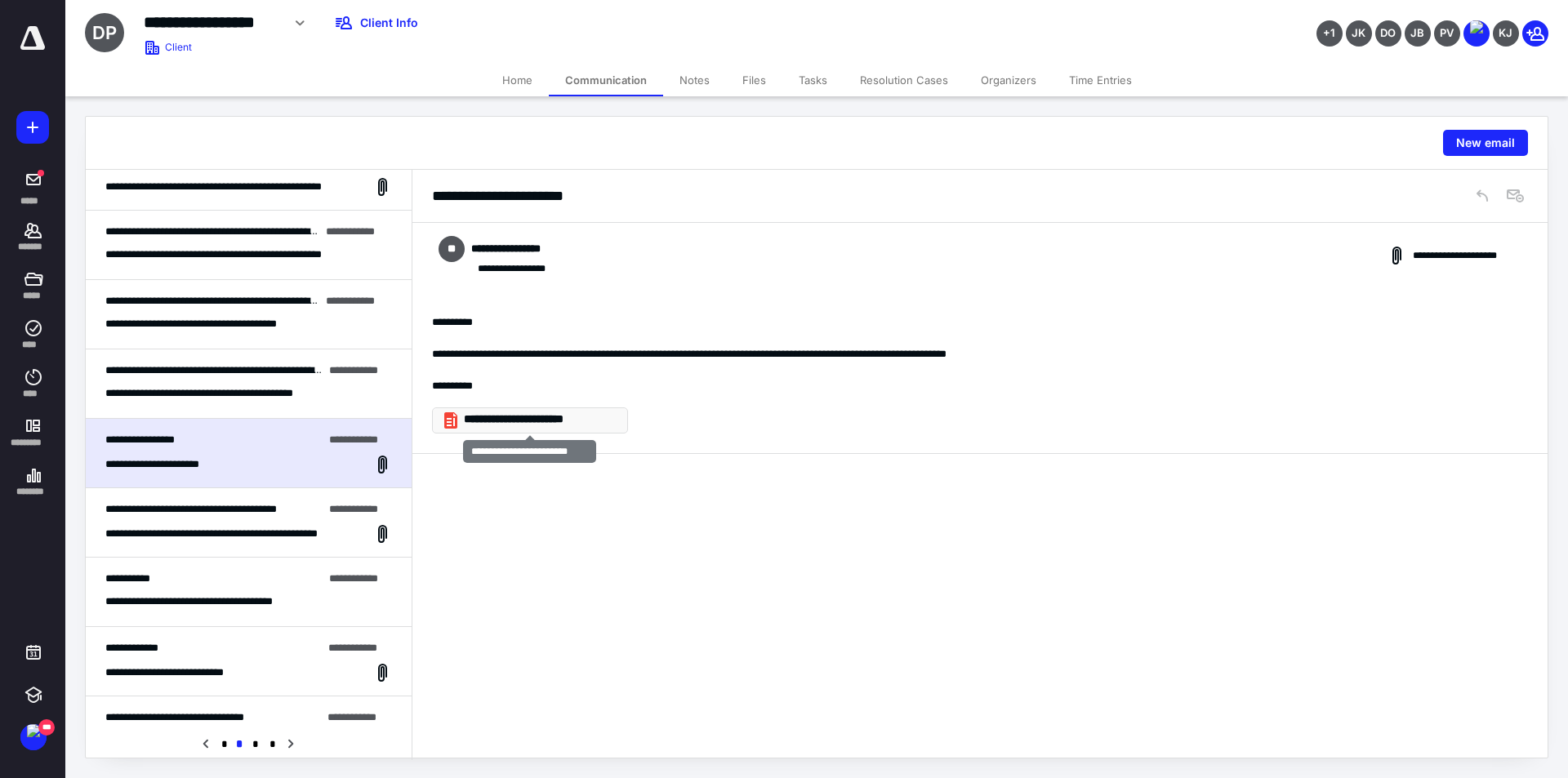 click on "**********" at bounding box center (537, 420) 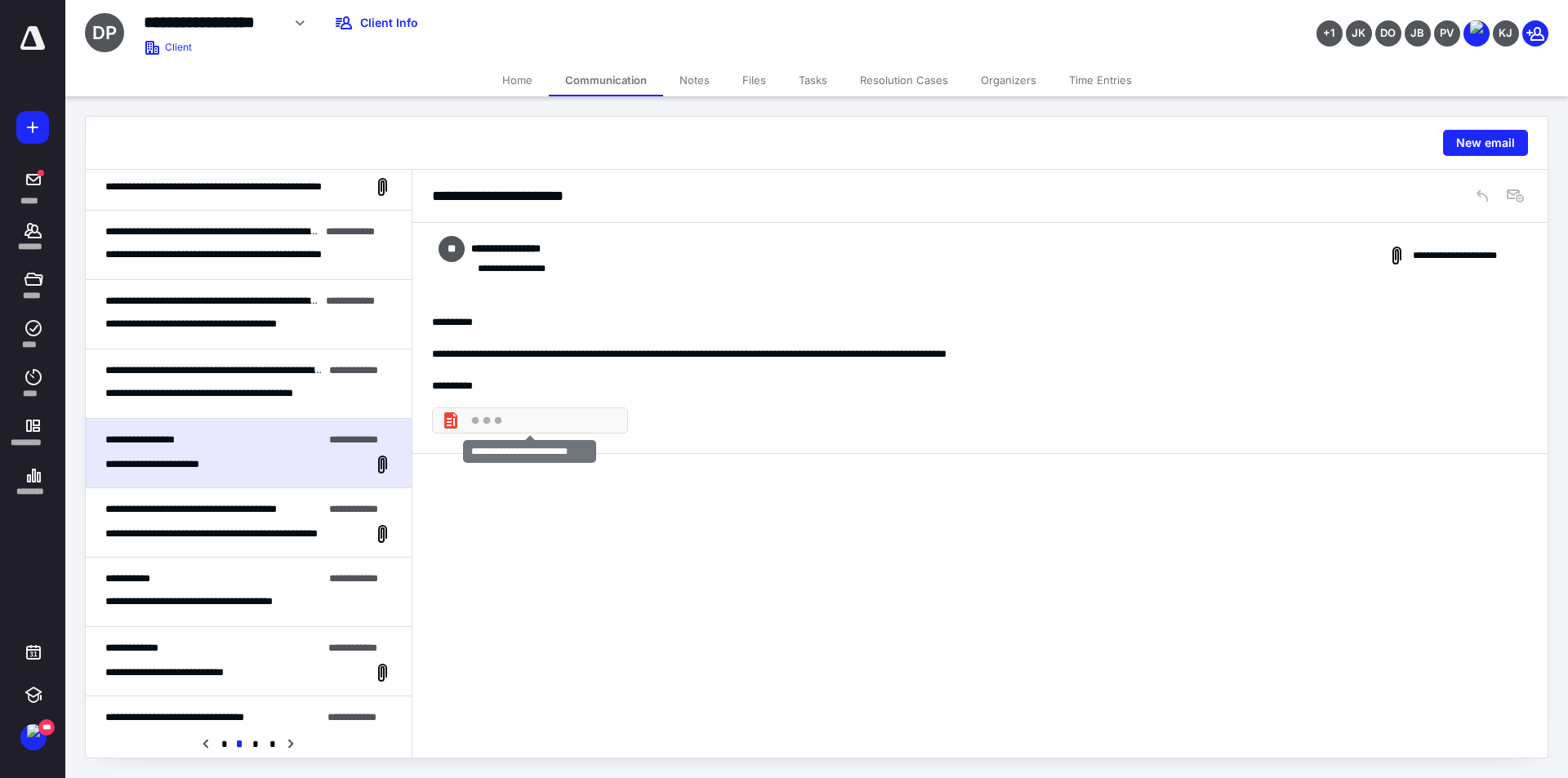 click 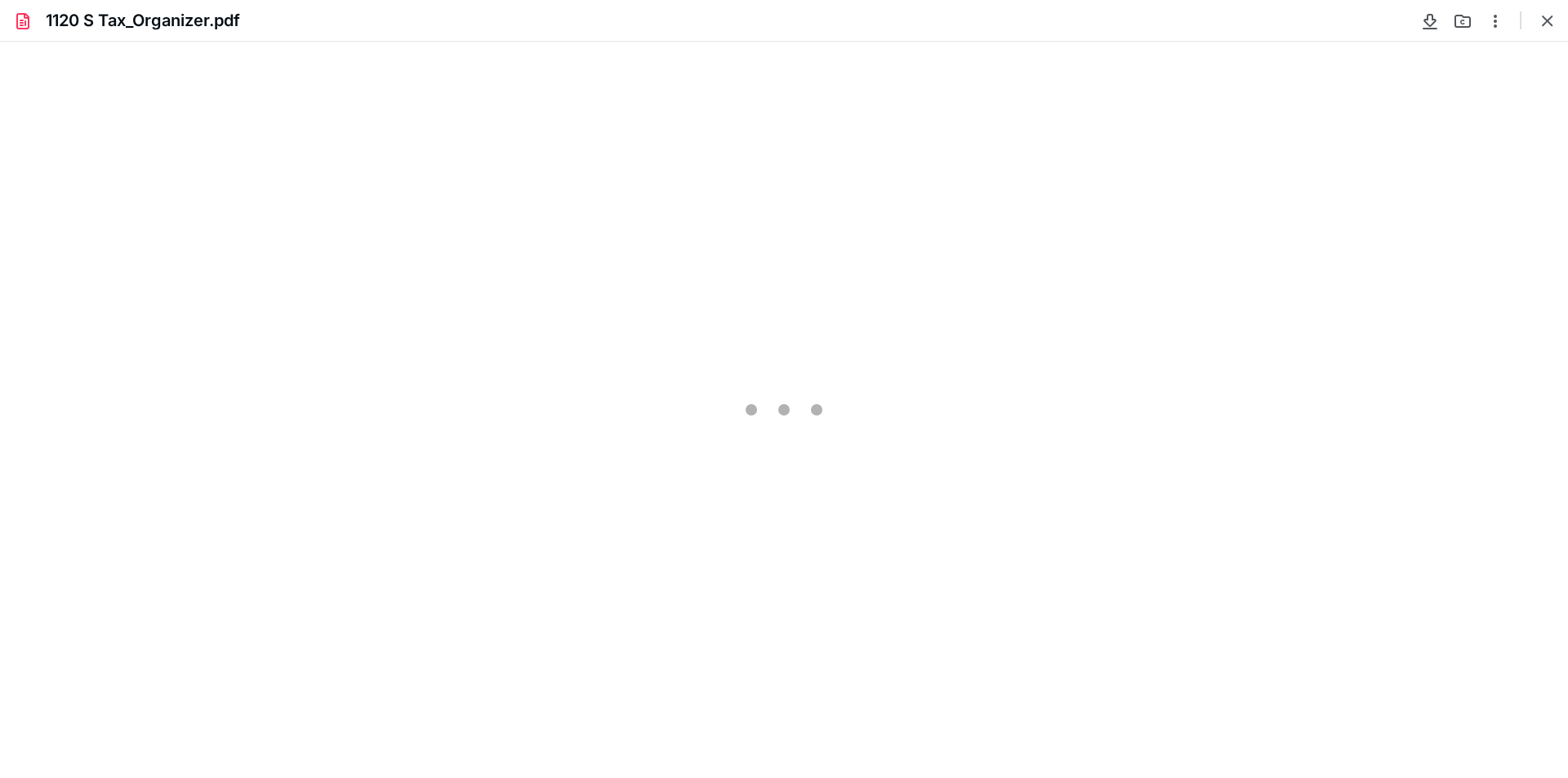 scroll, scrollTop: 0, scrollLeft: 0, axis: both 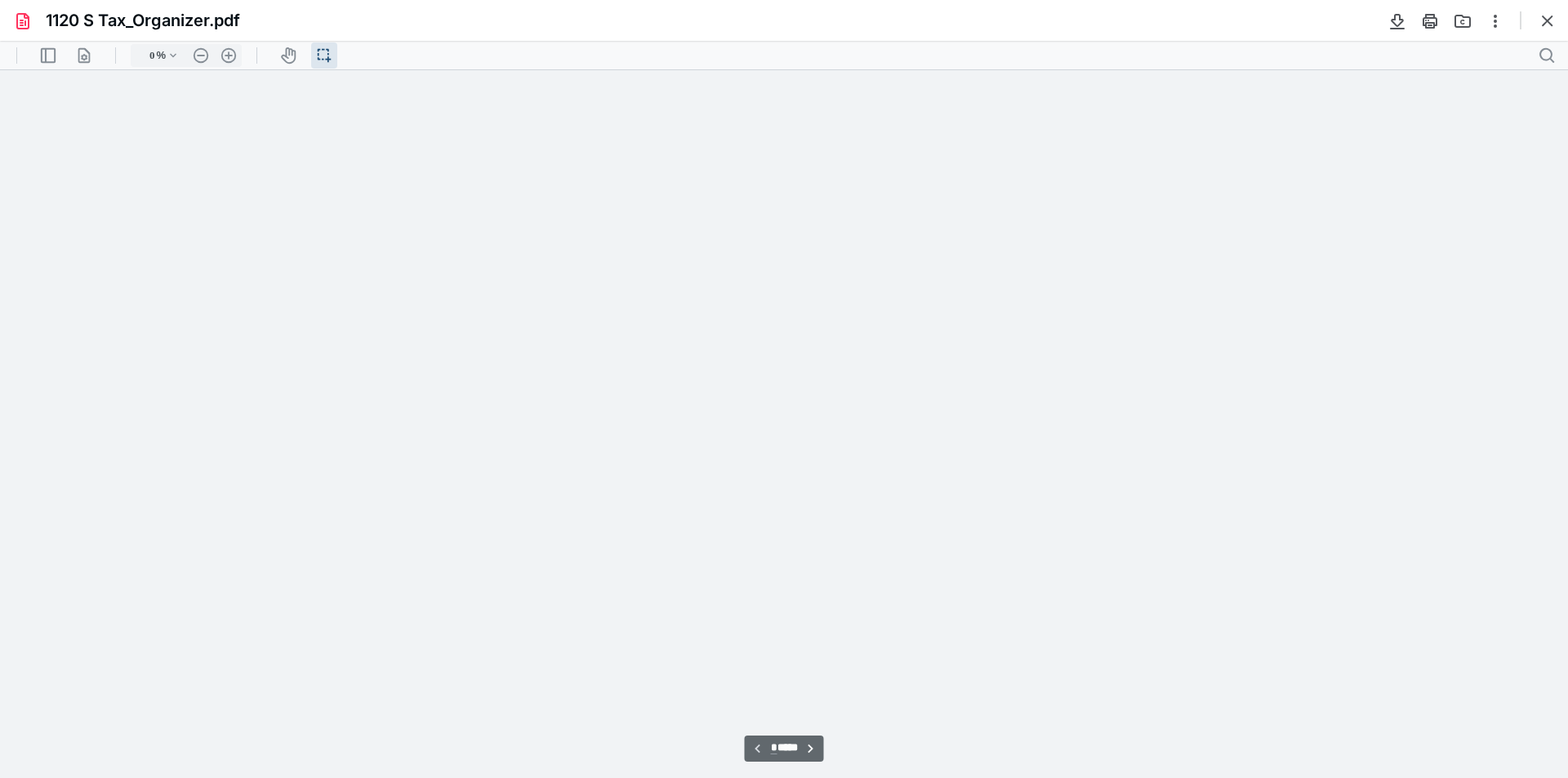 type on "109" 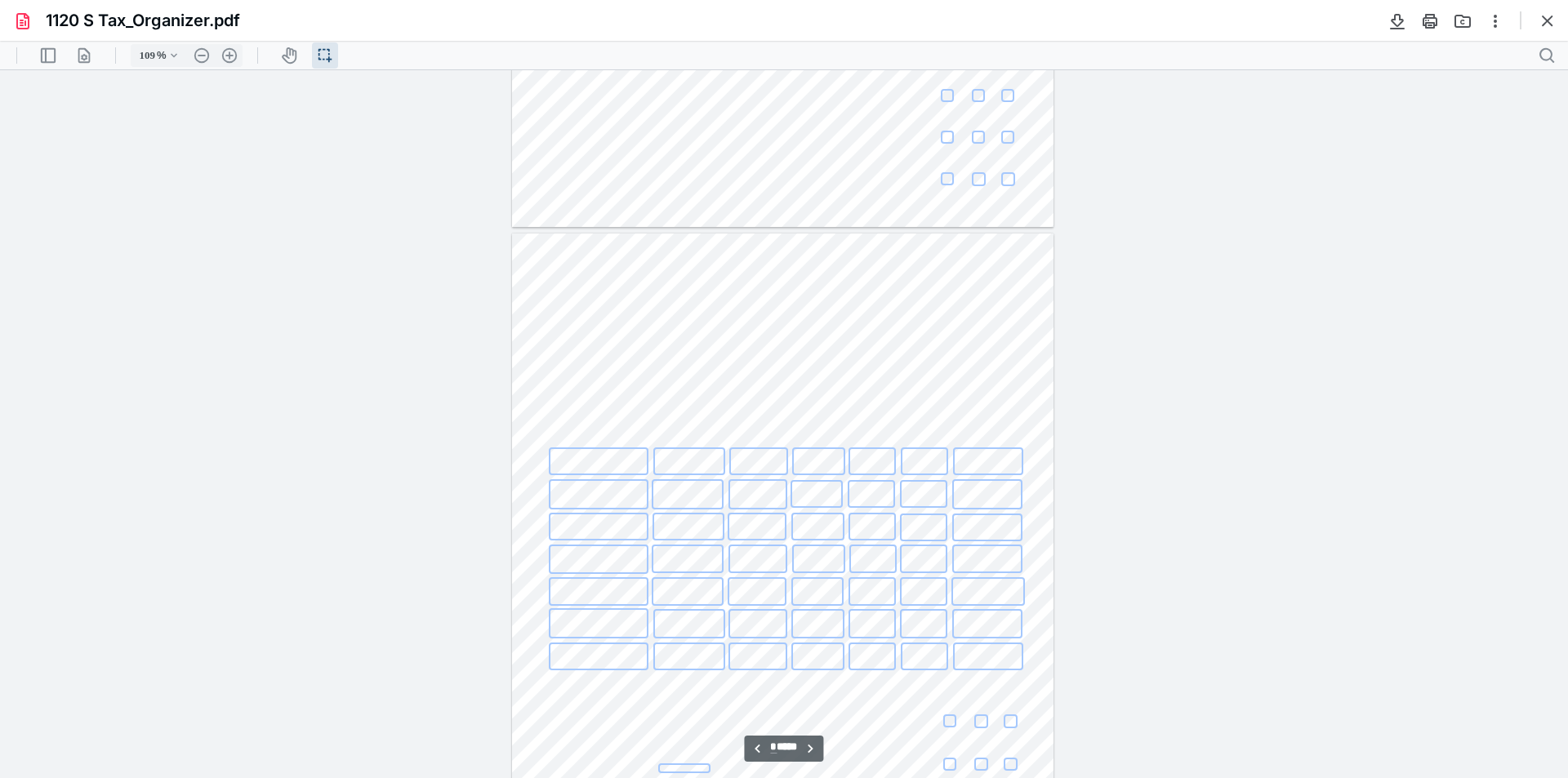 scroll, scrollTop: 4000, scrollLeft: 0, axis: vertical 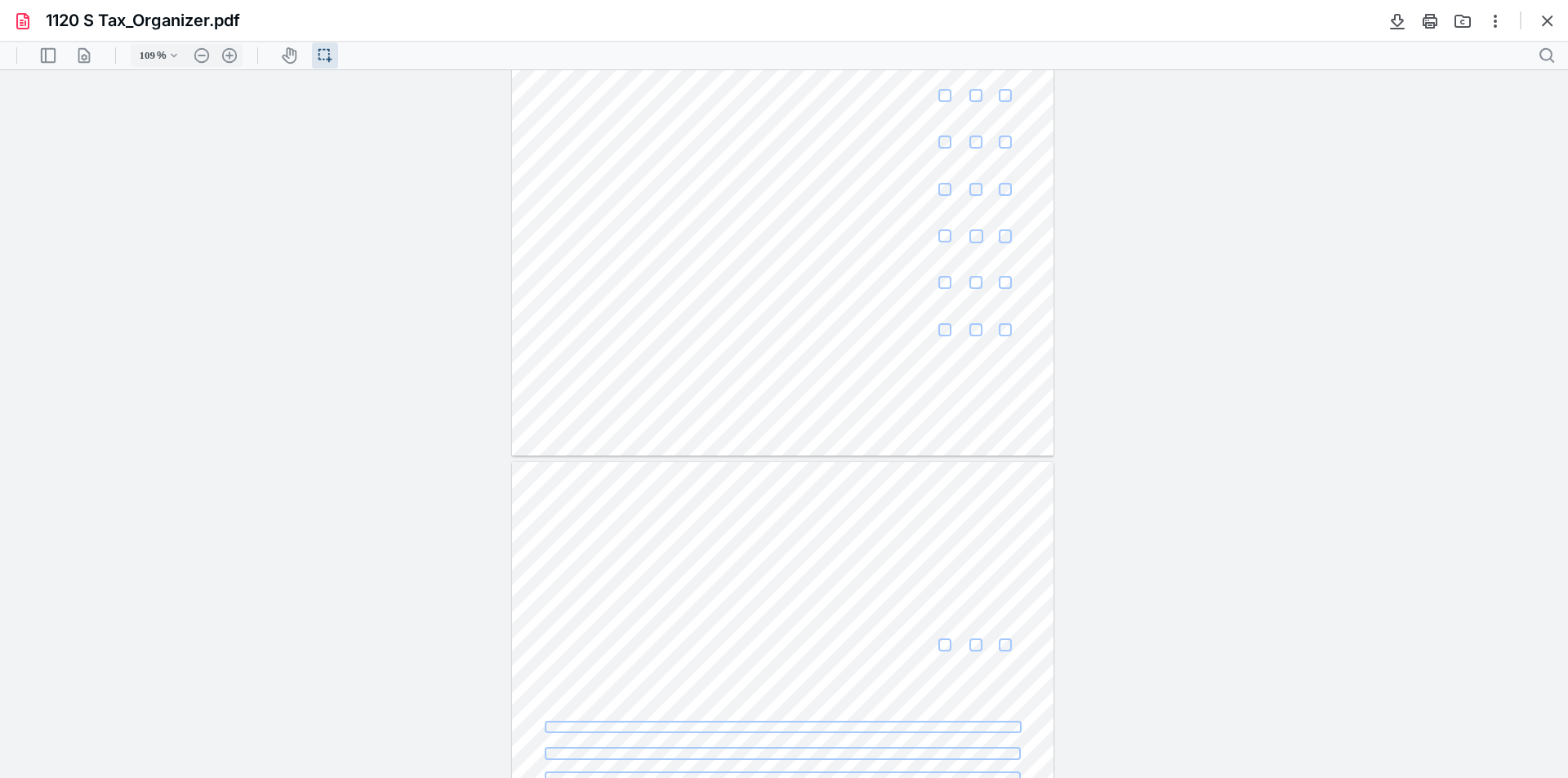 type on "**" 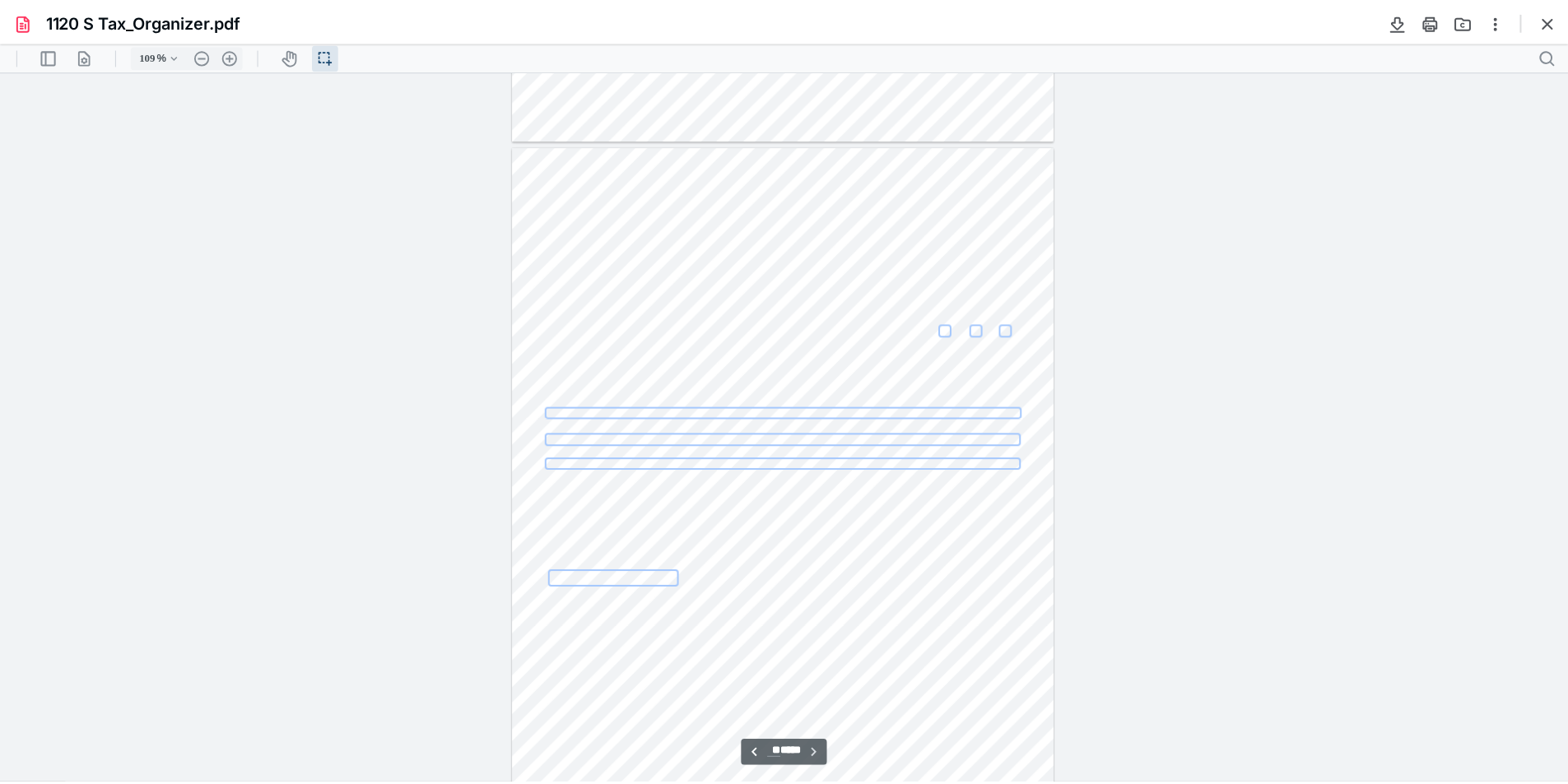 scroll, scrollTop: 6411, scrollLeft: 0, axis: vertical 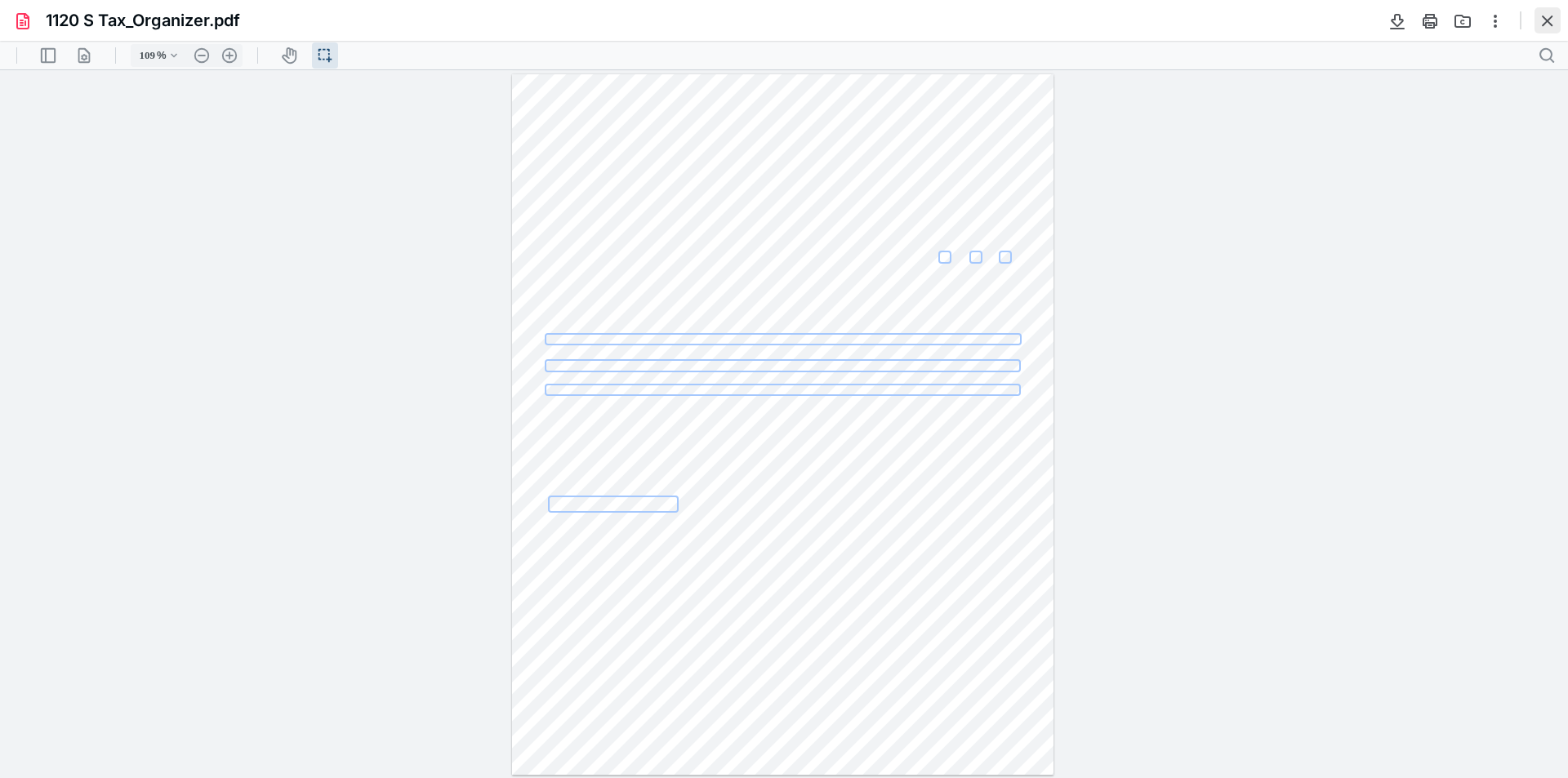 click at bounding box center (1548, 20) 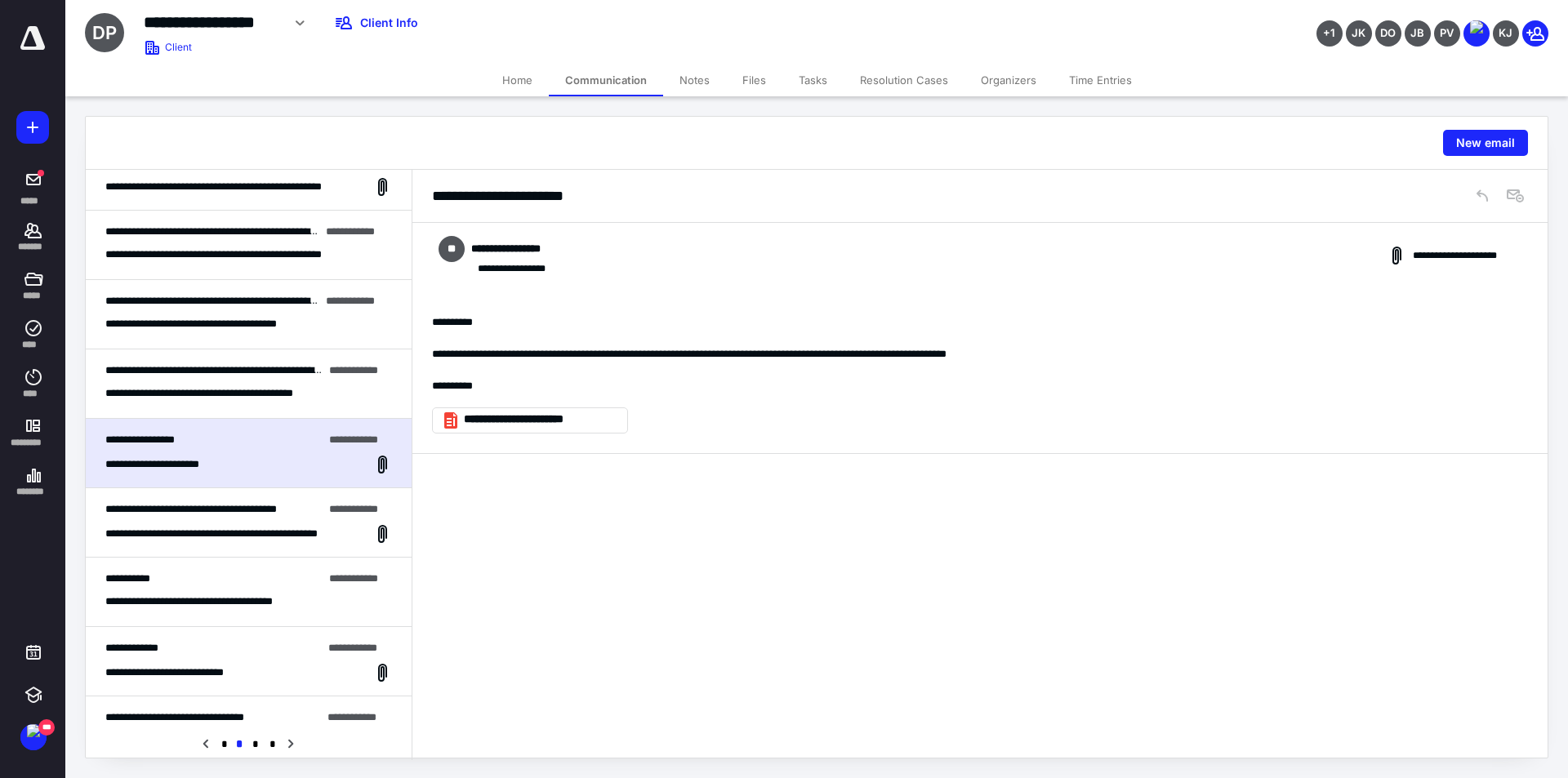 click on "Tasks" at bounding box center (813, 80) 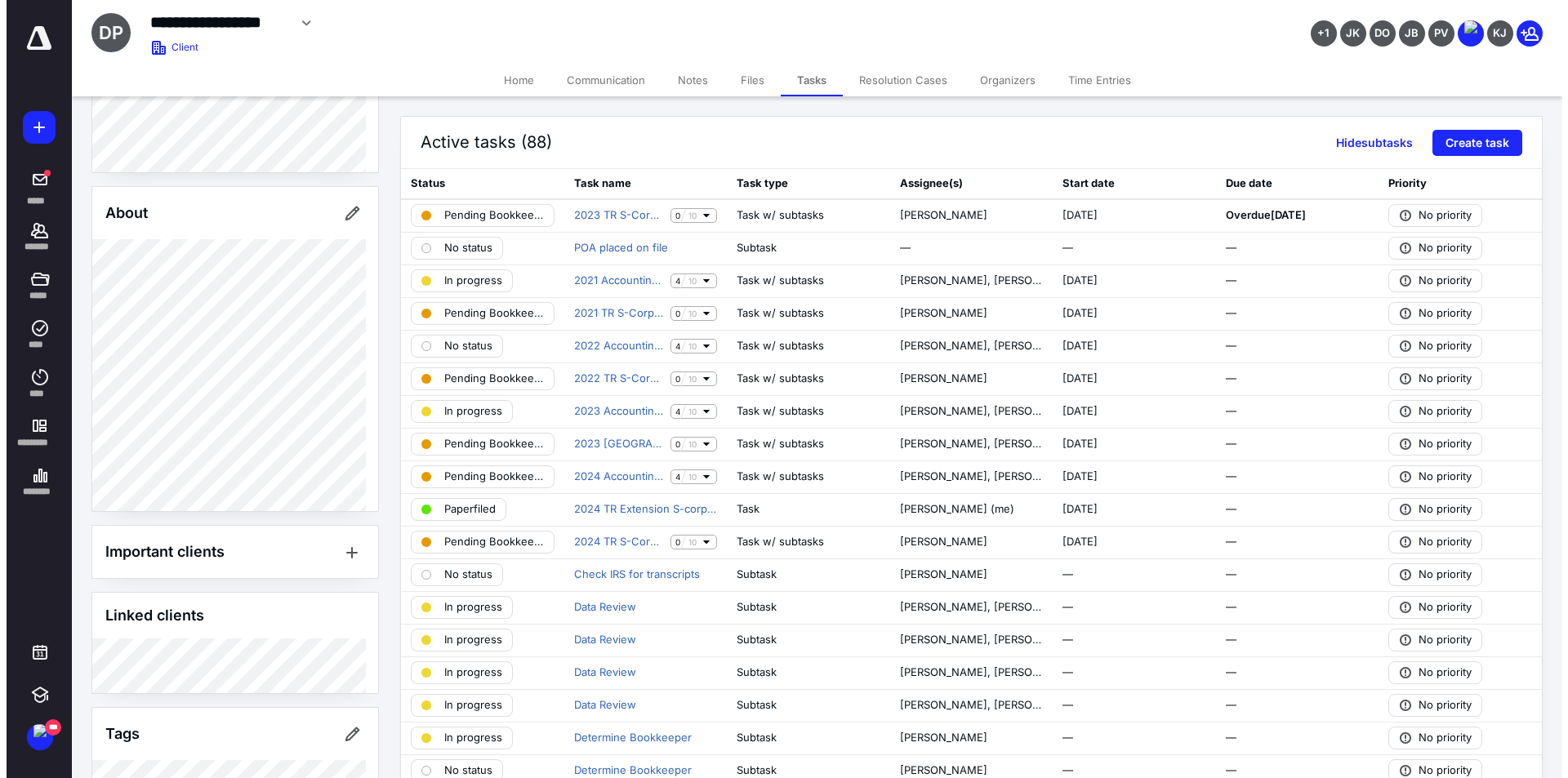 scroll, scrollTop: 408, scrollLeft: 0, axis: vertical 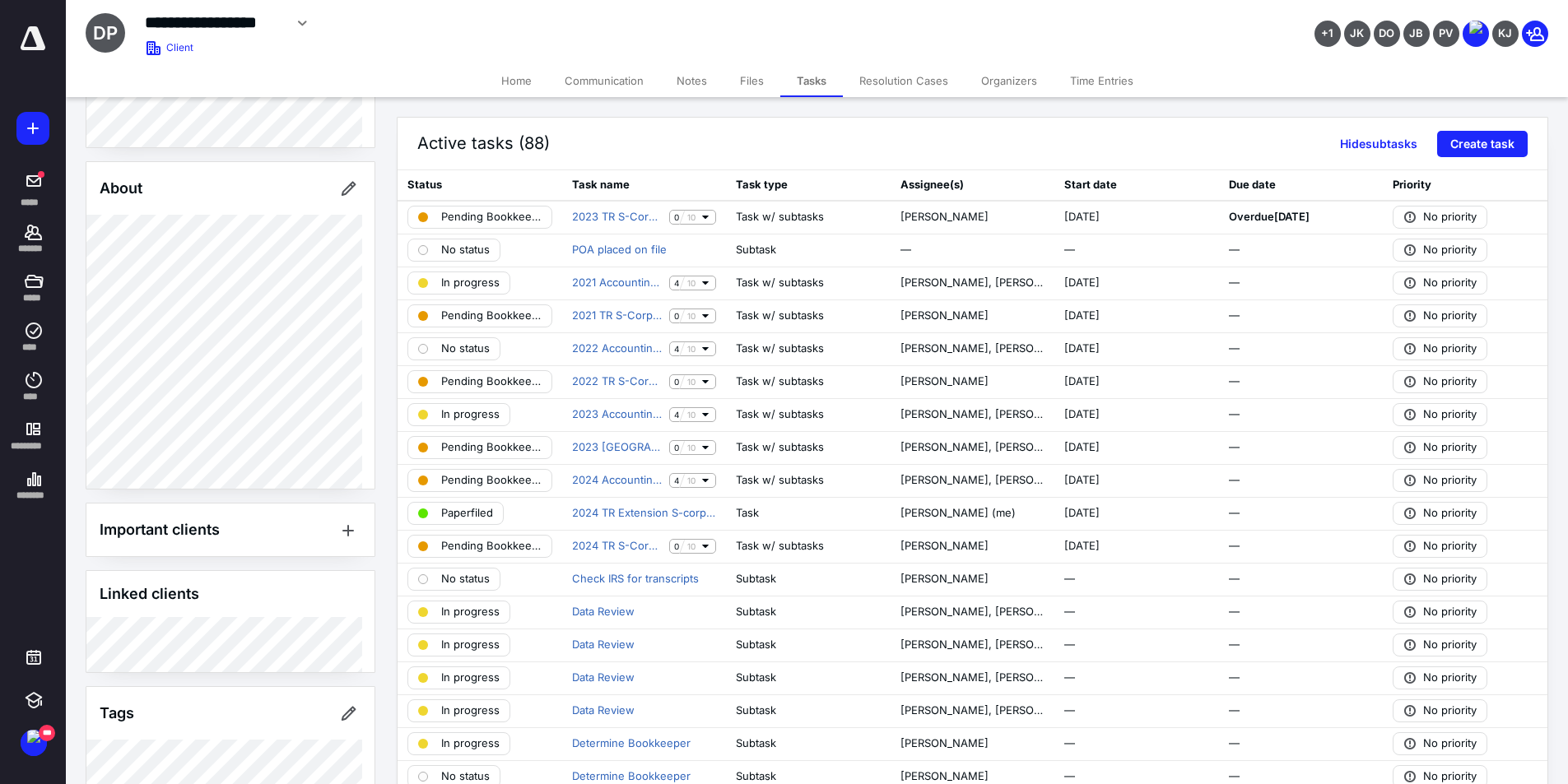 click on "Communication" at bounding box center [604, 81] 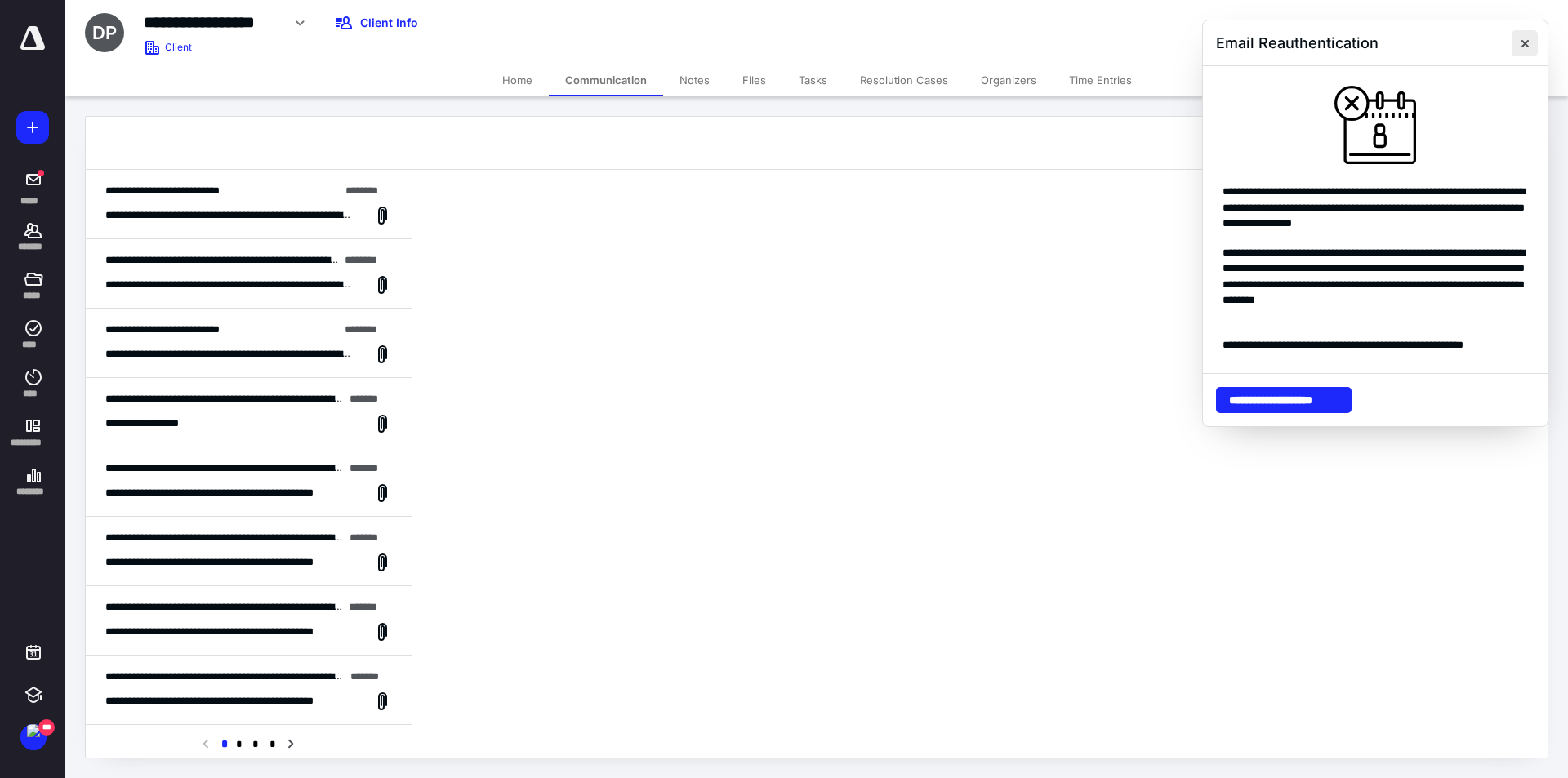 click at bounding box center [1525, 43] 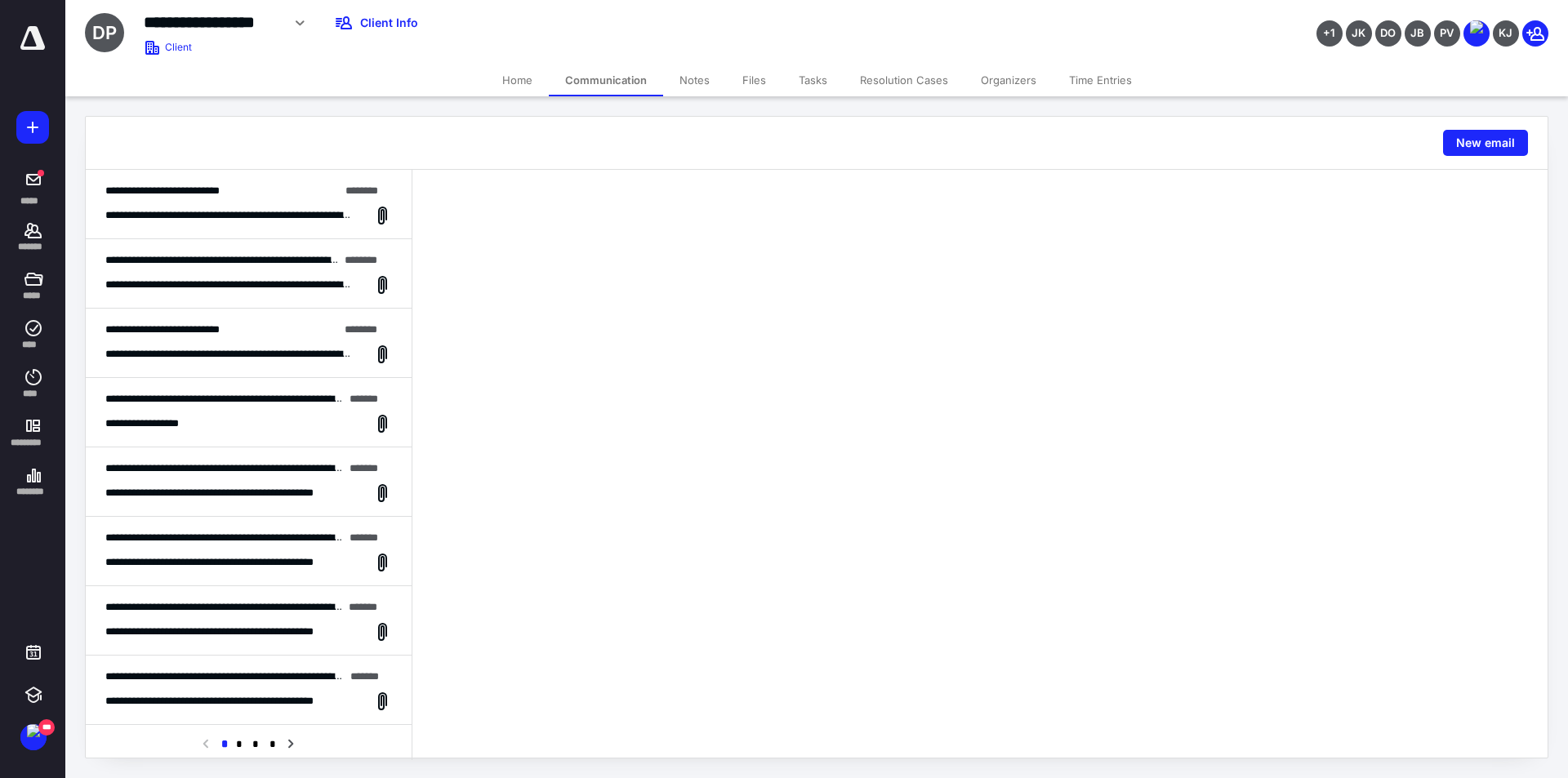 click on "Files" at bounding box center [754, 80] 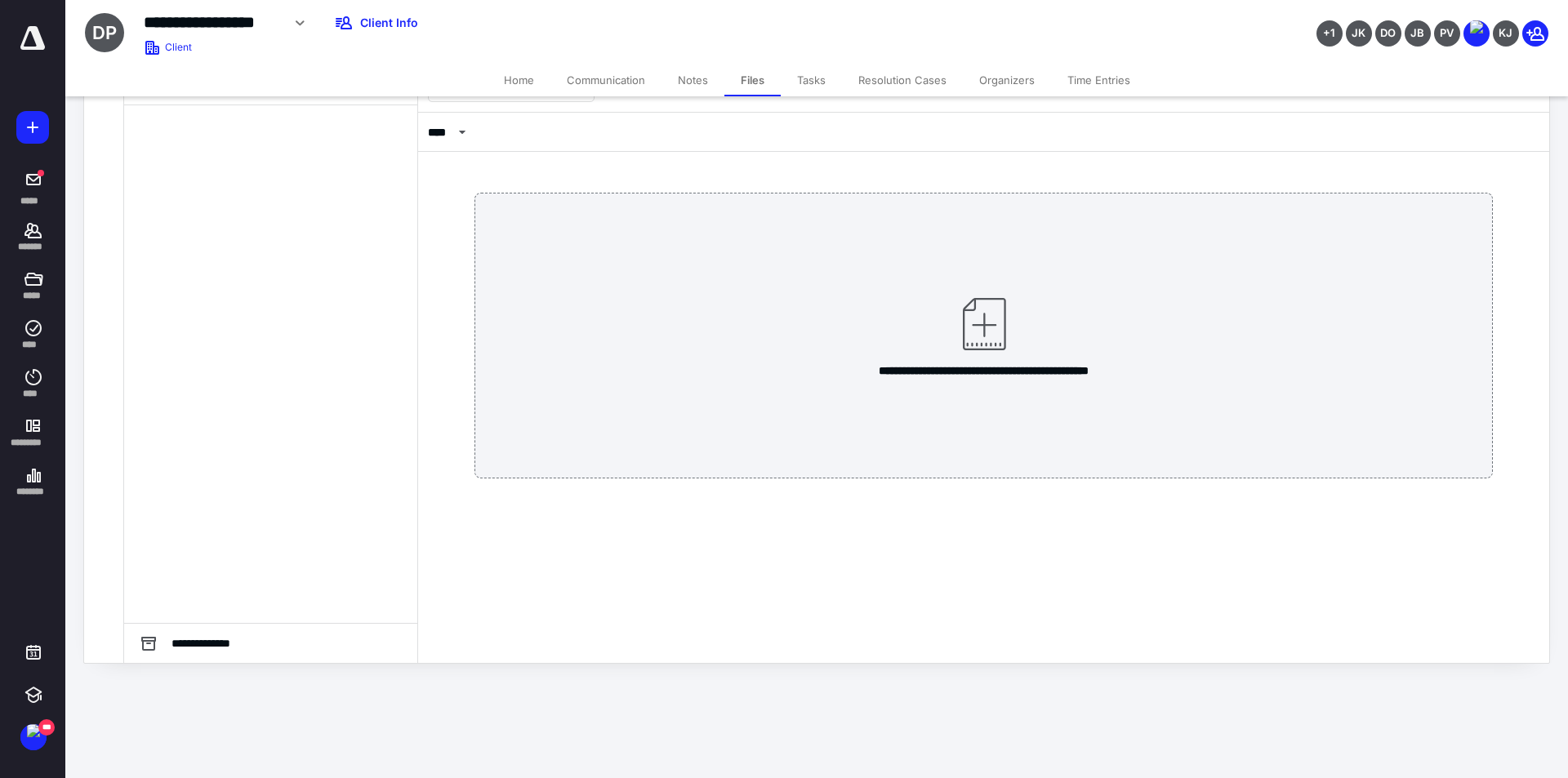 click on "Files" at bounding box center (752, 80) 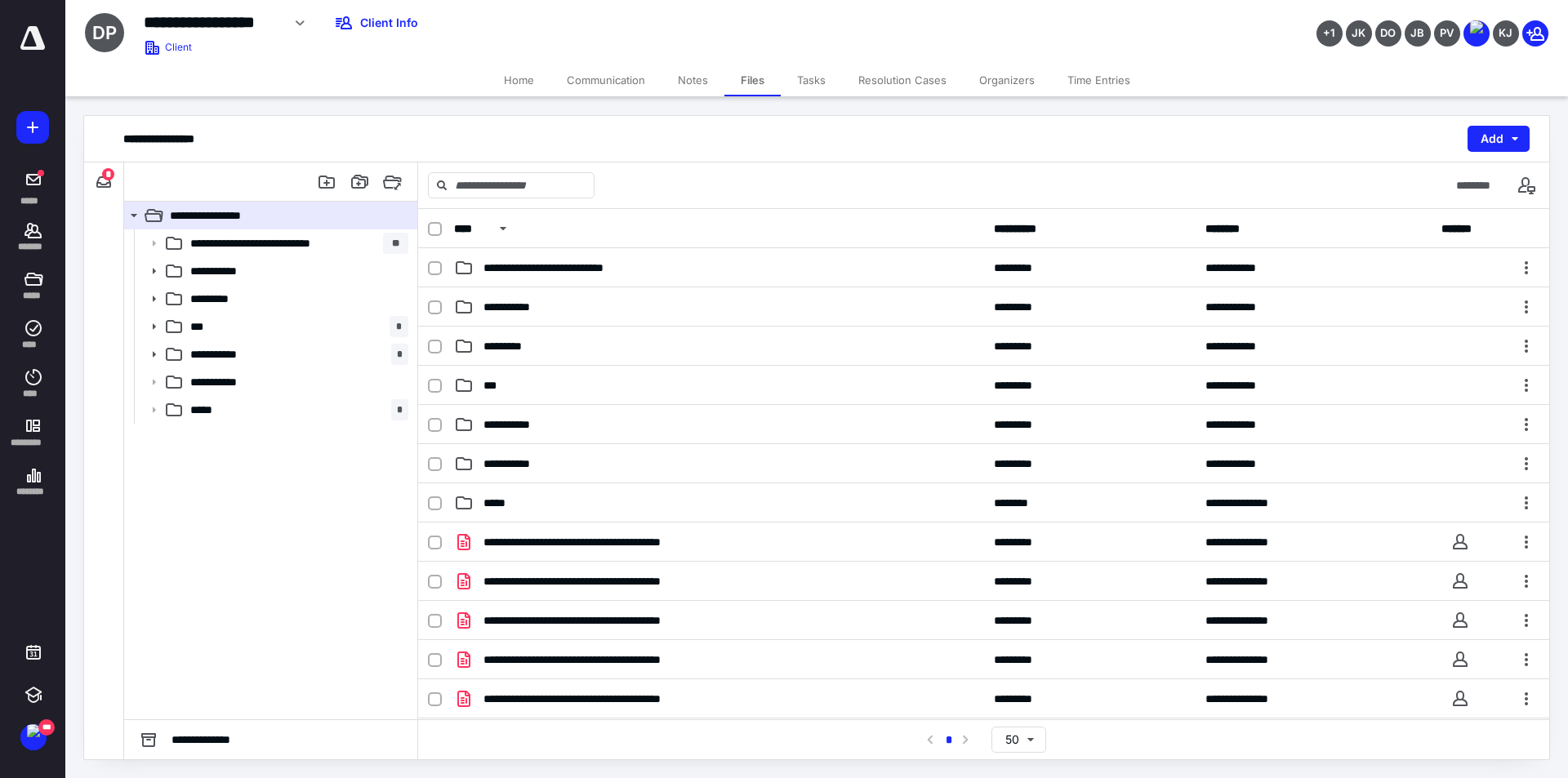 click on "Communication" at bounding box center (606, 80) 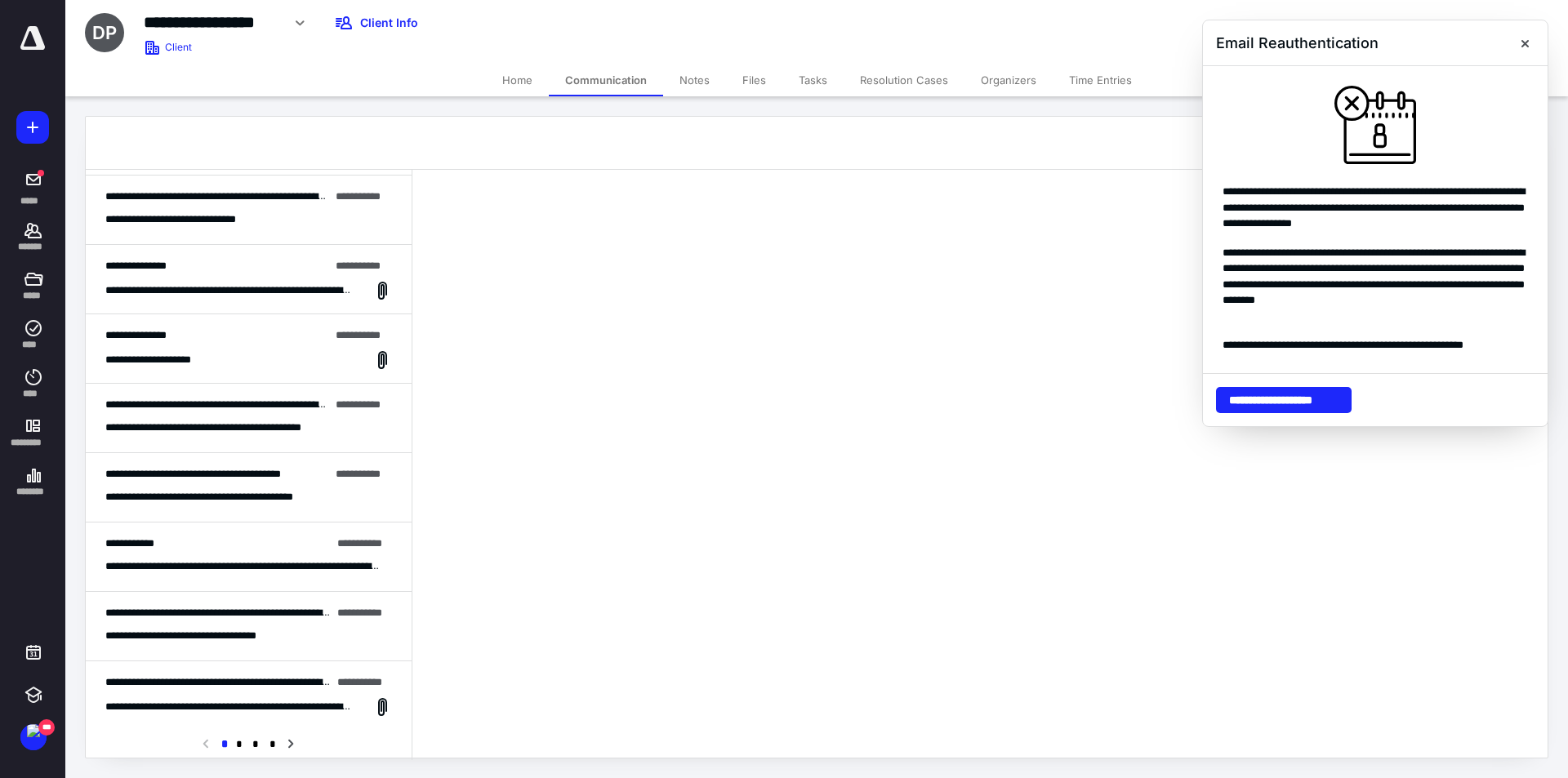 scroll, scrollTop: 830, scrollLeft: 0, axis: vertical 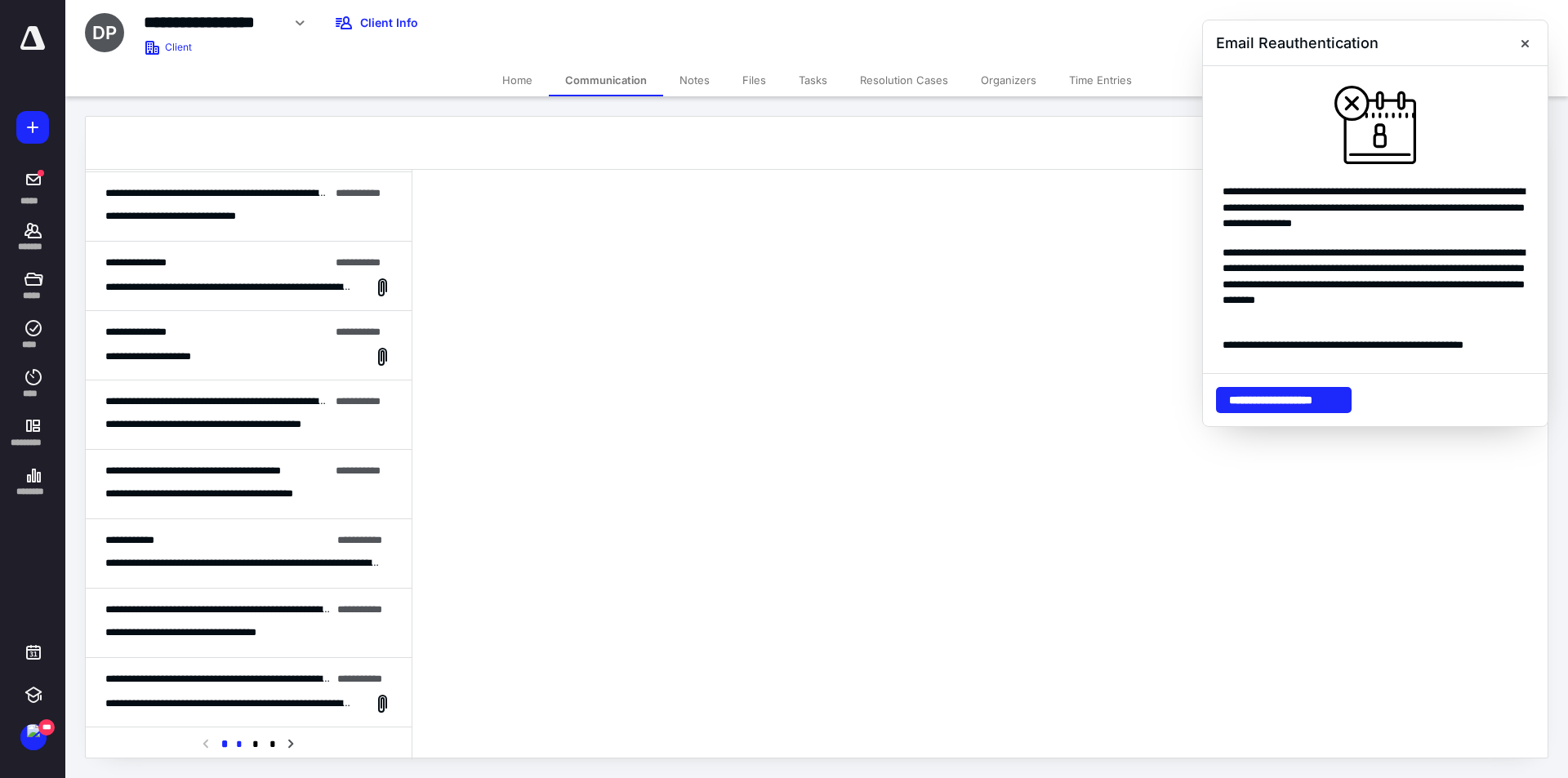 click on "*" at bounding box center [239, 745] 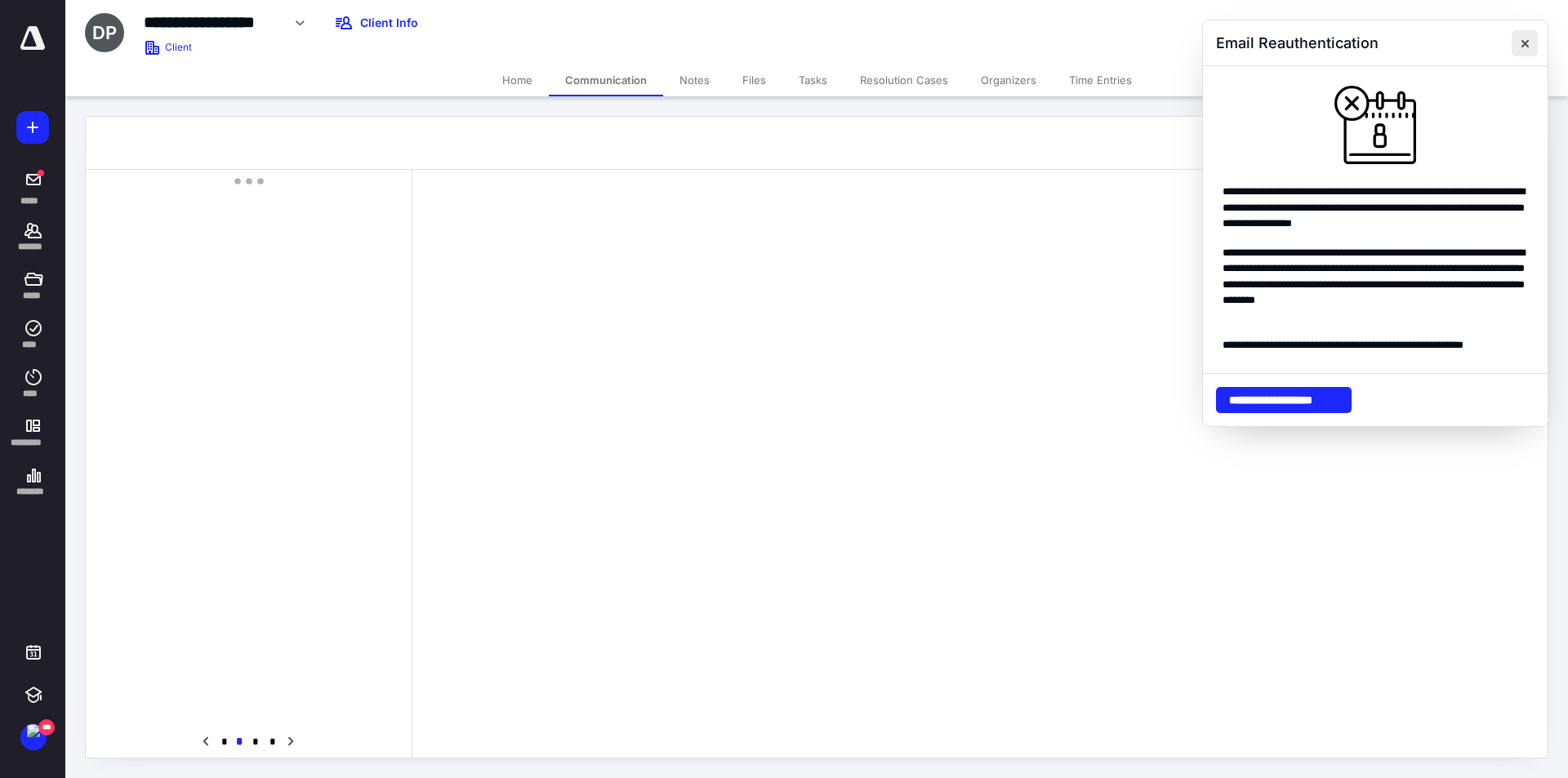 click at bounding box center (1525, 43) 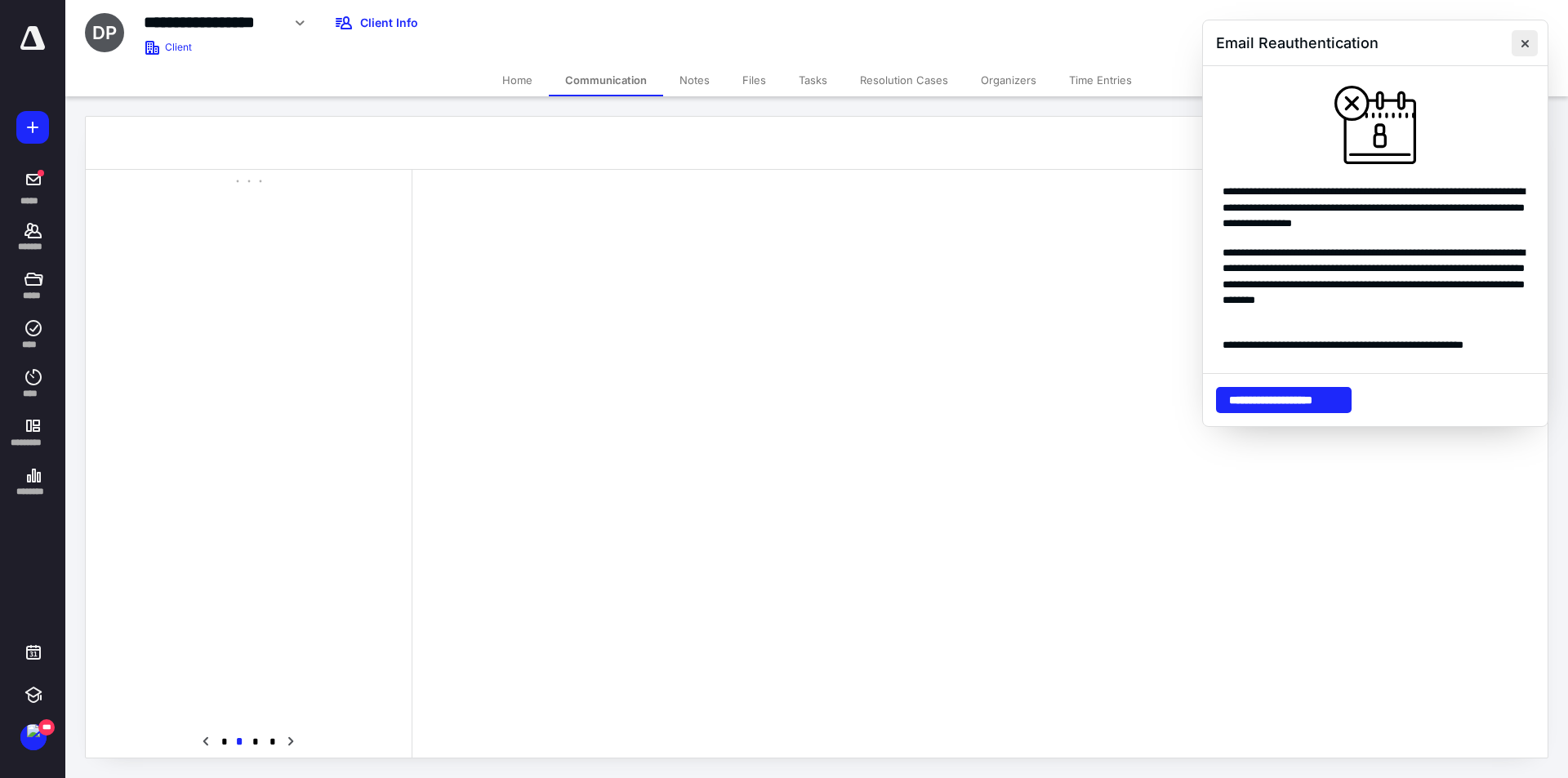 click on "Email Reauthentication" at bounding box center [1375, 43] 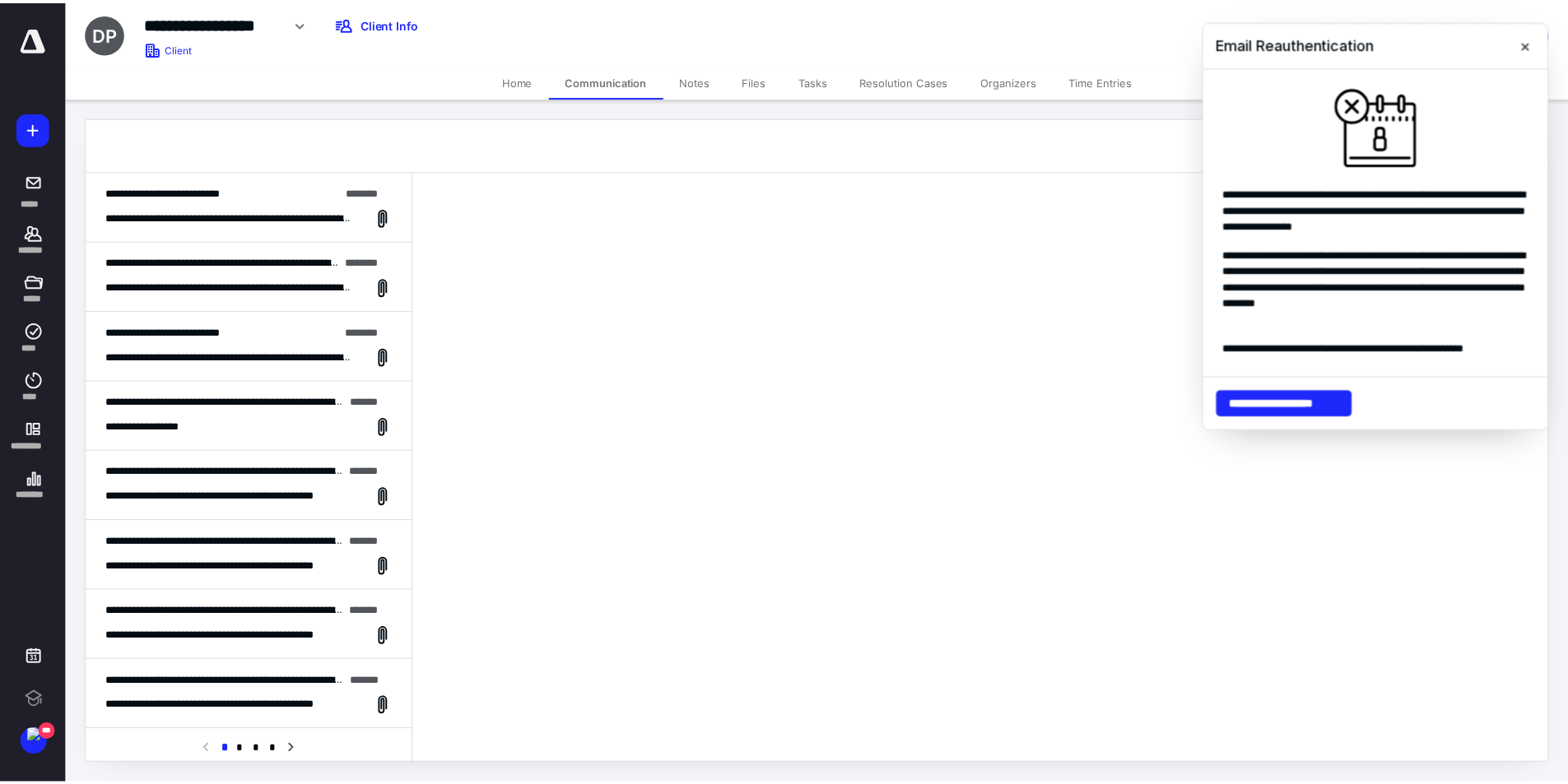 scroll, scrollTop: 0, scrollLeft: 0, axis: both 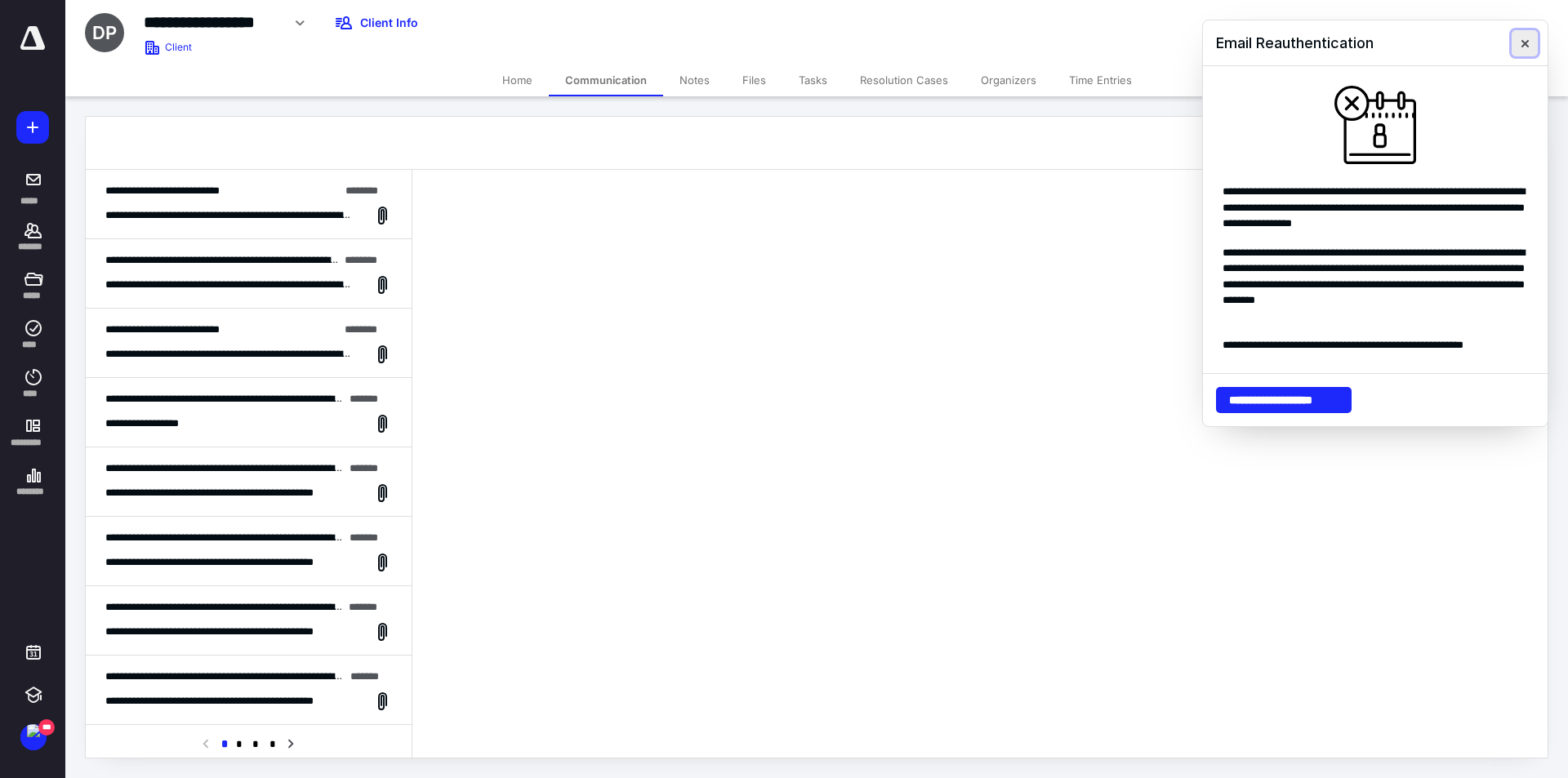 click at bounding box center (1525, 43) 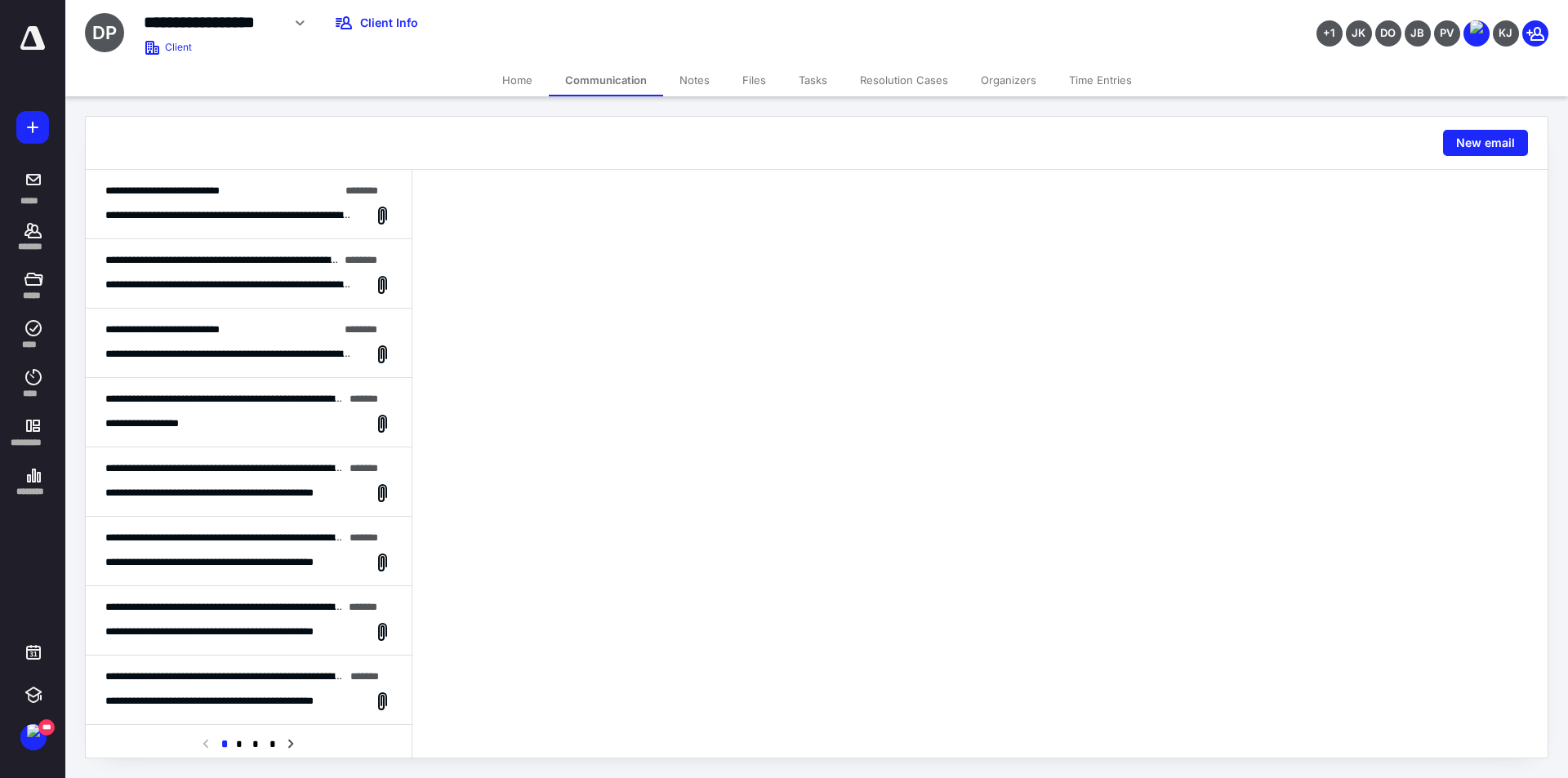 click on "Home" at bounding box center [517, 80] 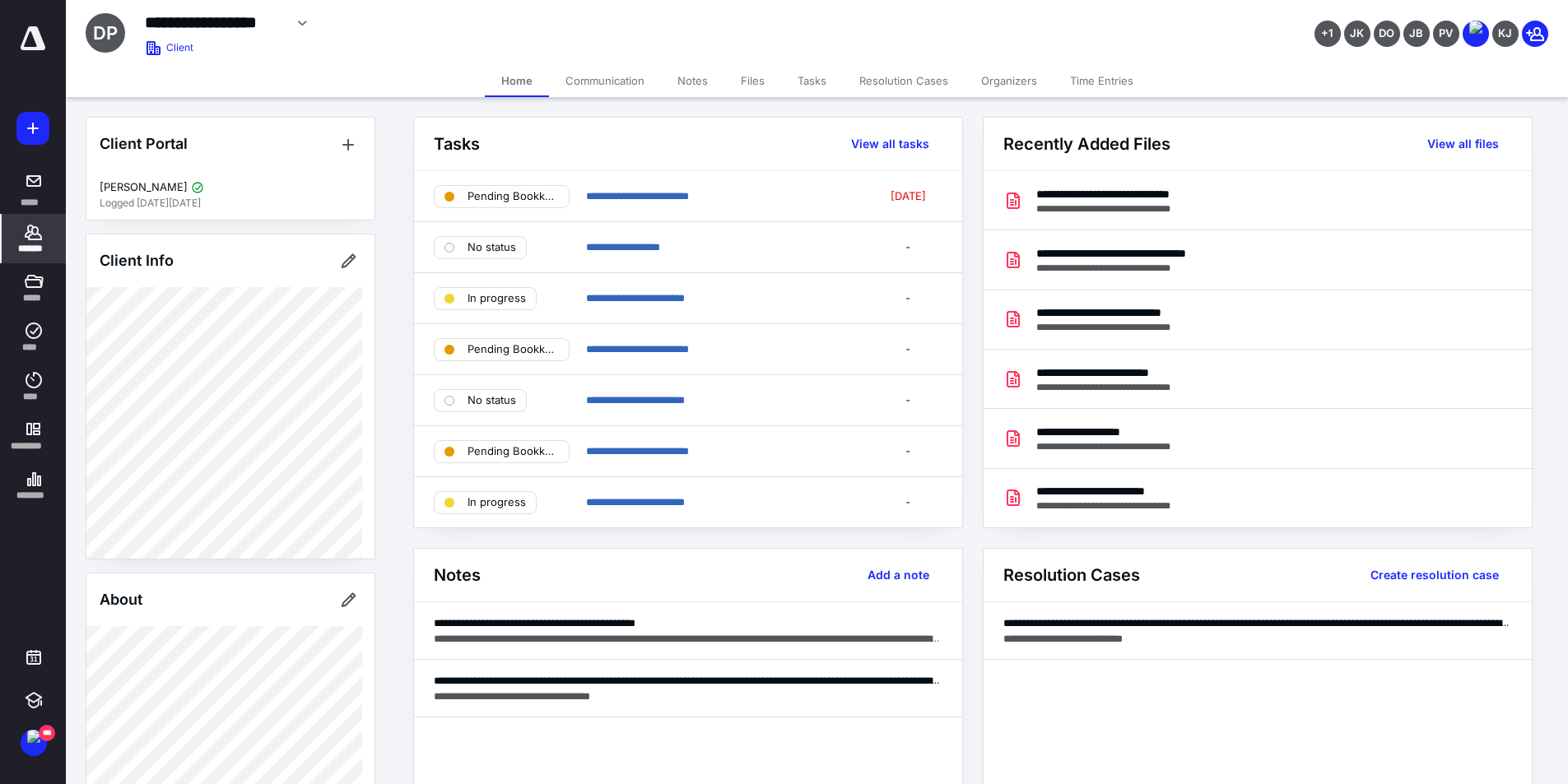 click on "Time Entries" at bounding box center [1101, 81] 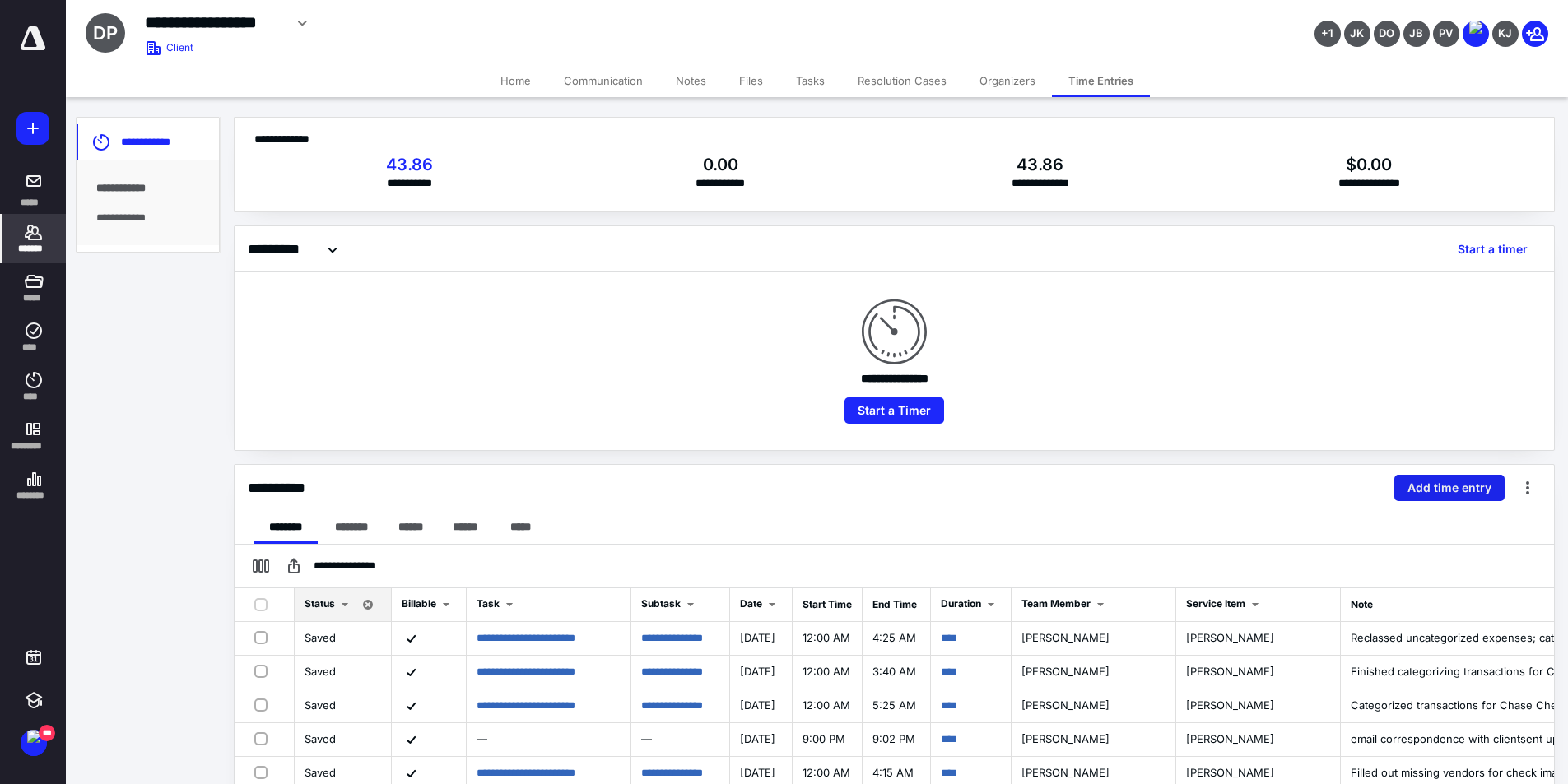 click on "Add time entry" at bounding box center (1449, 488) 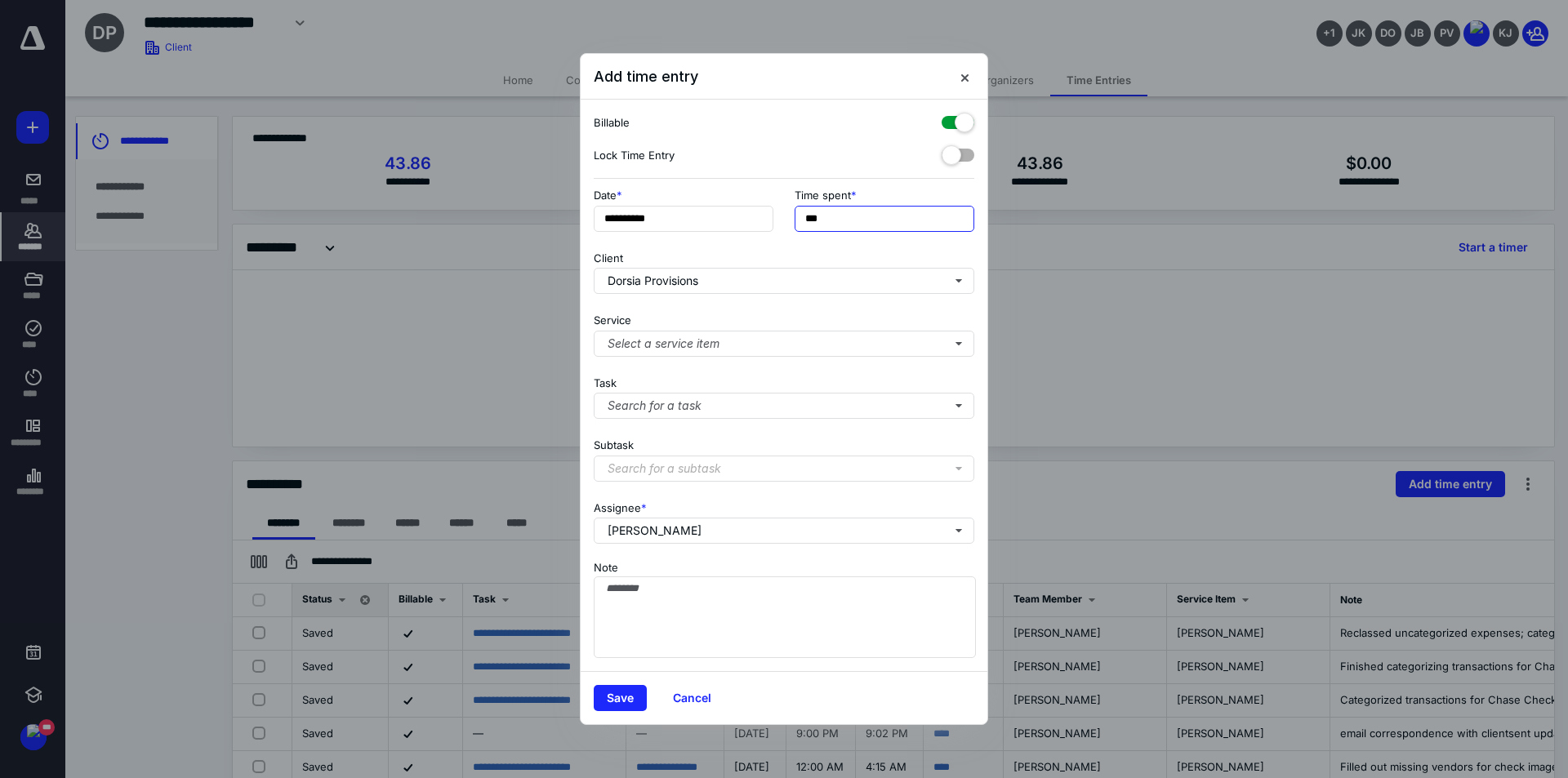 click on "***" at bounding box center (884, 219) 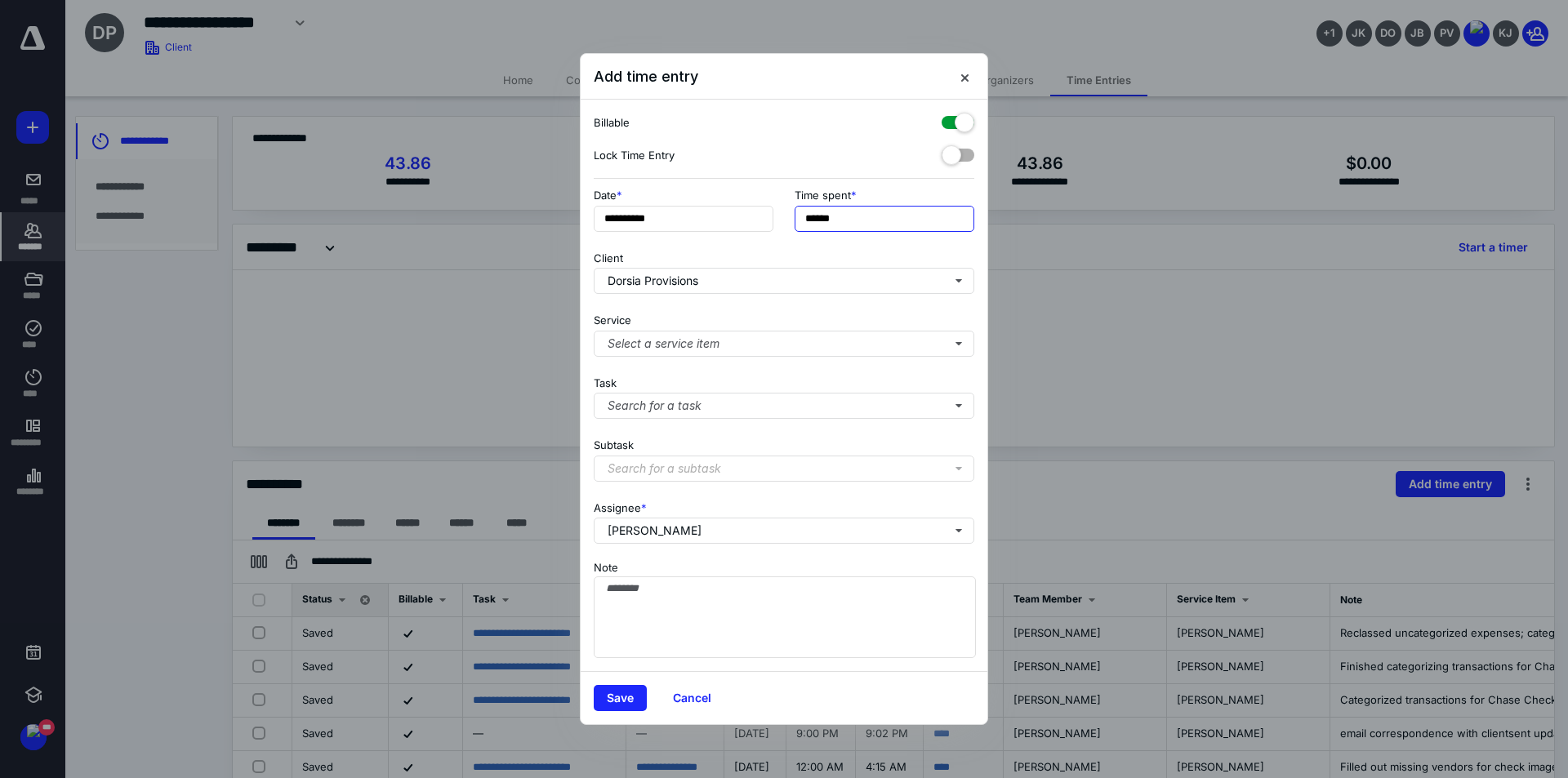 click on "******" at bounding box center [884, 219] 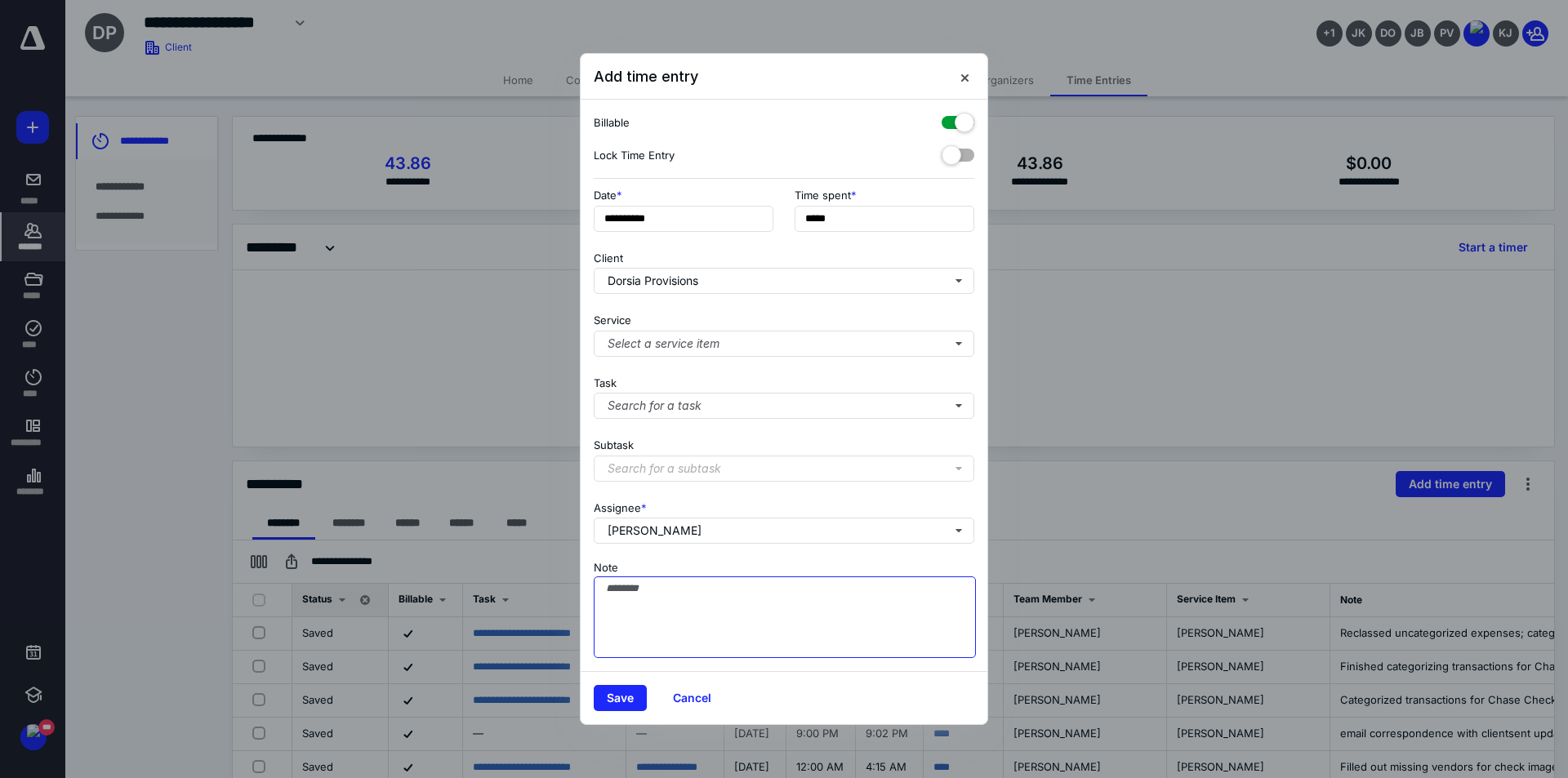 type on "******" 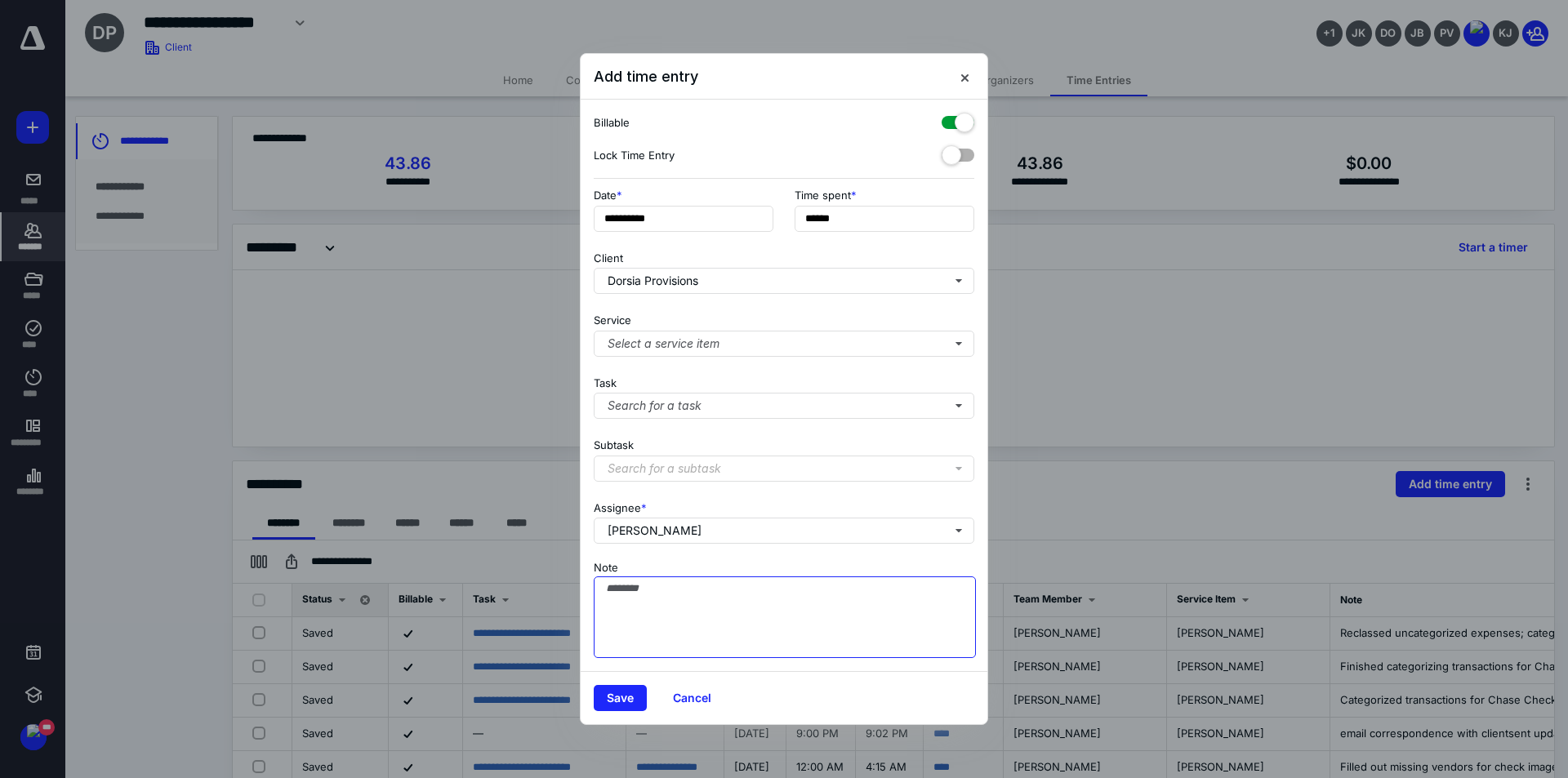 click on "Note" at bounding box center [785, 617] 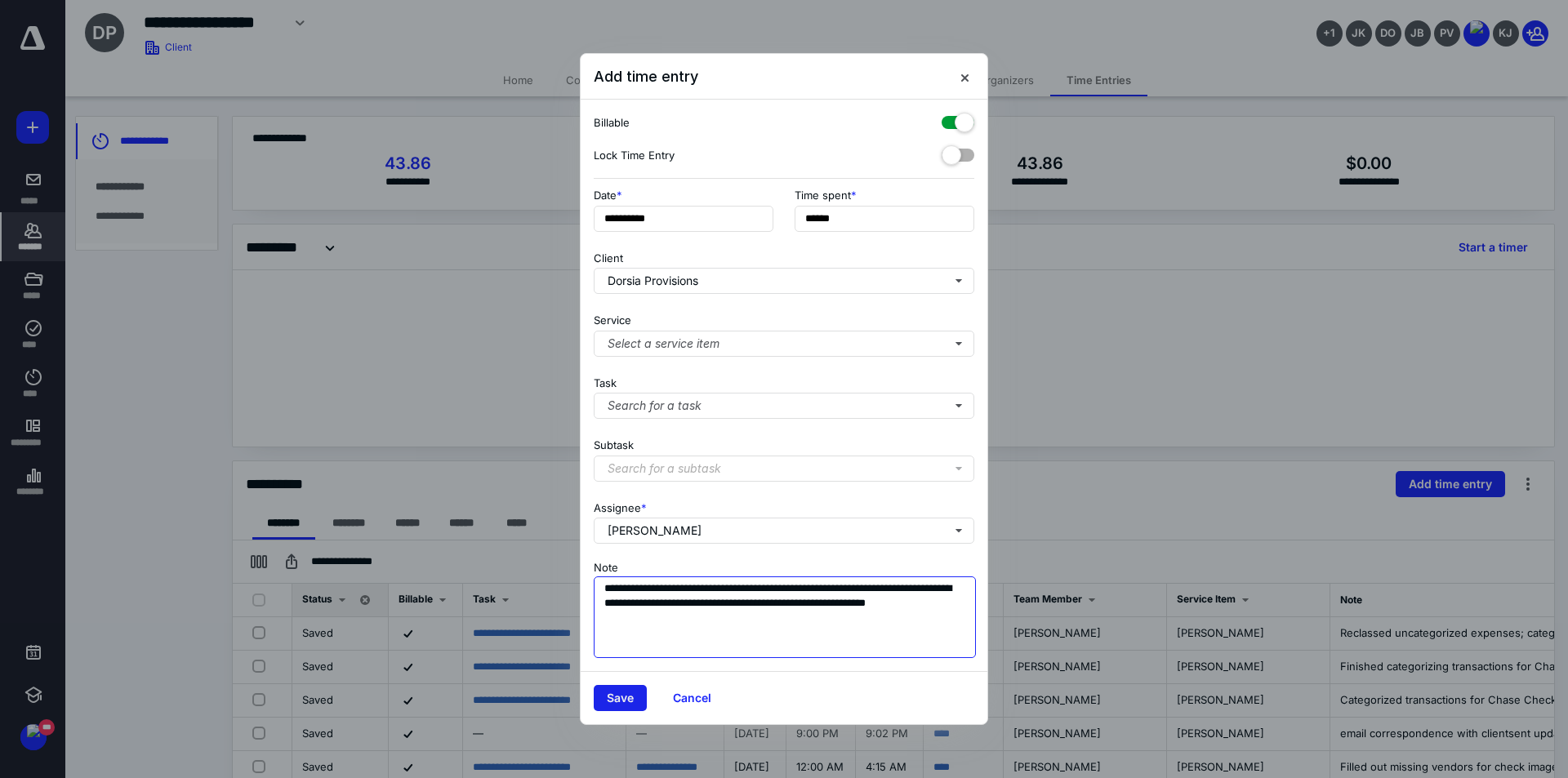 type on "**********" 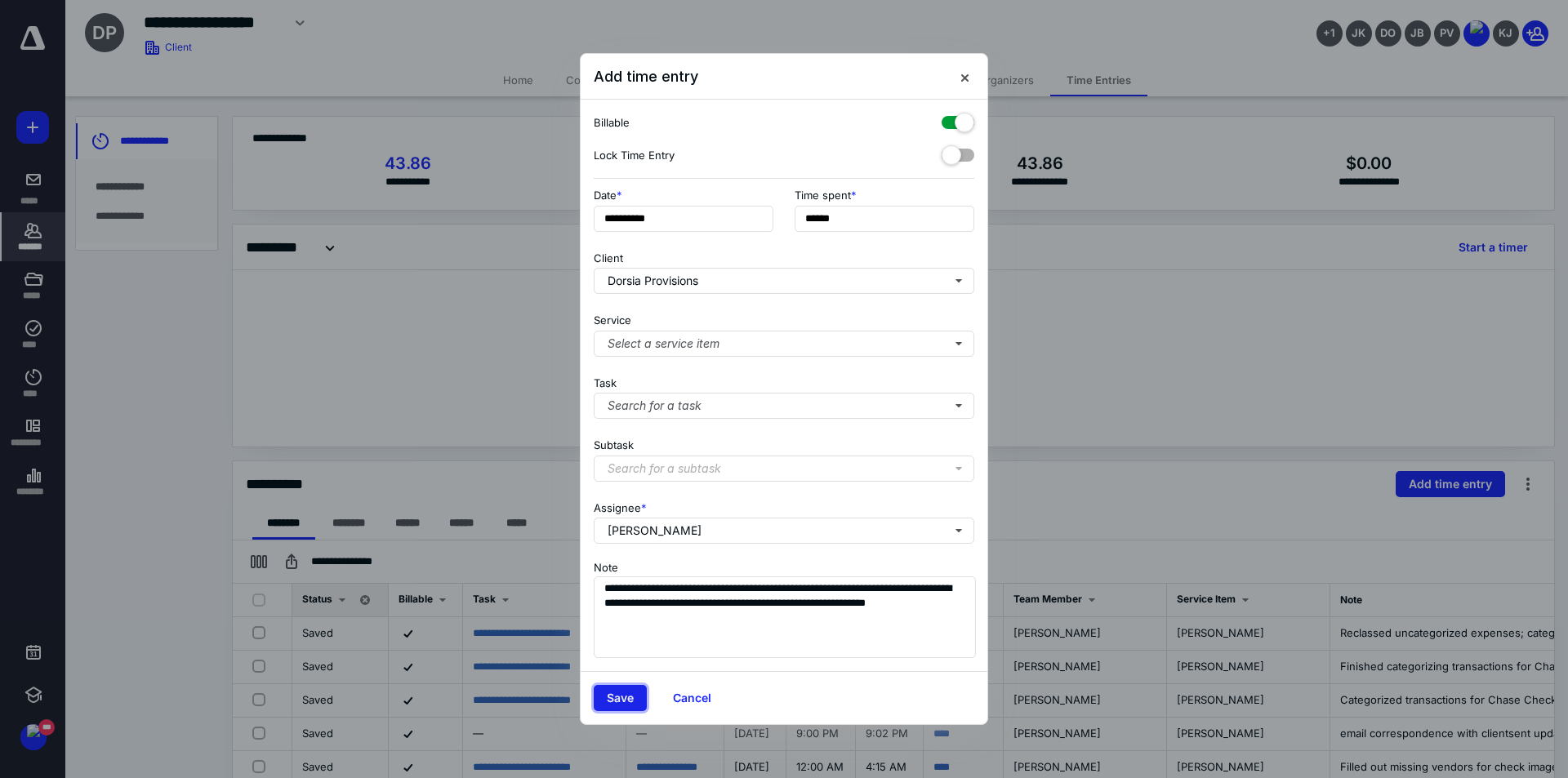 click on "Save" at bounding box center [620, 698] 